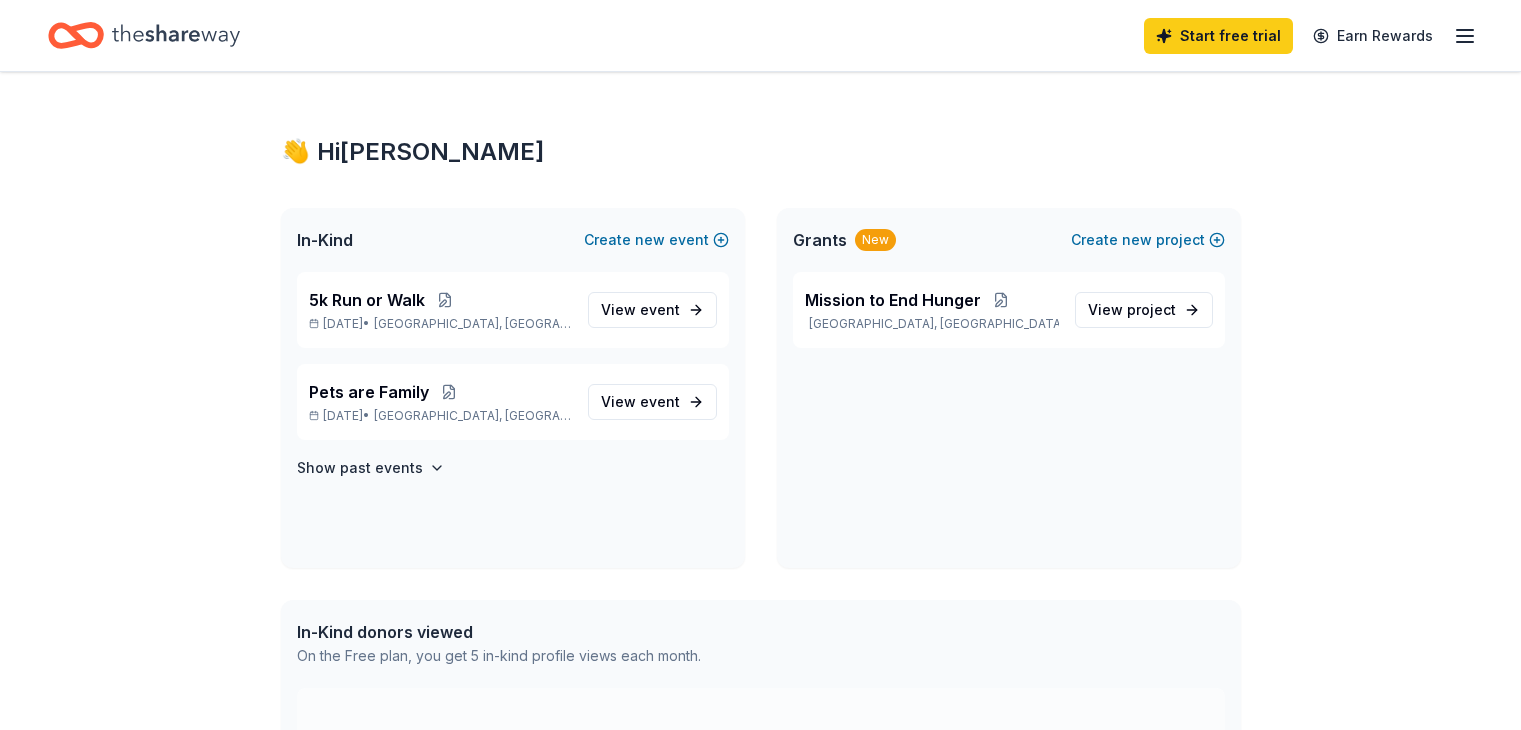 scroll, scrollTop: 0, scrollLeft: 0, axis: both 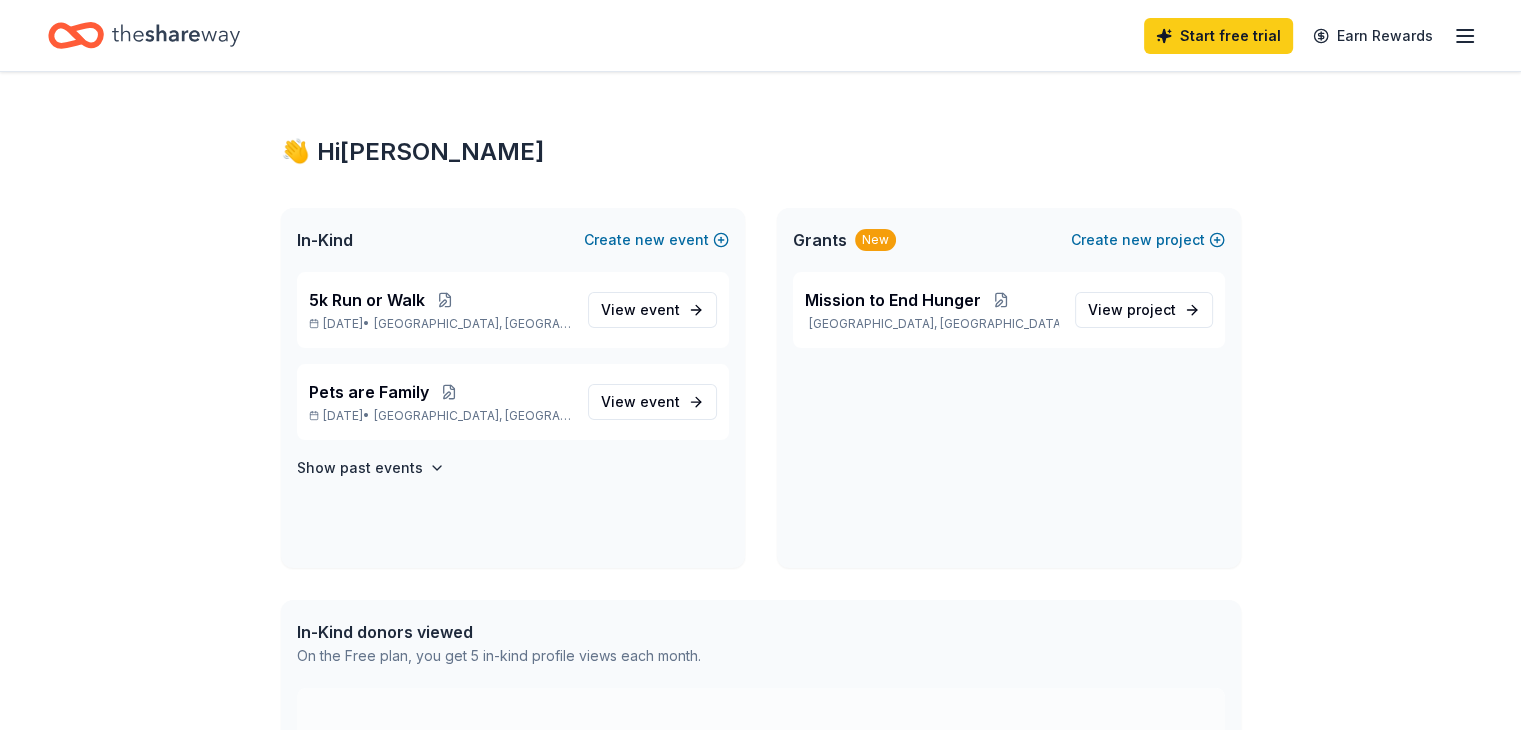 click 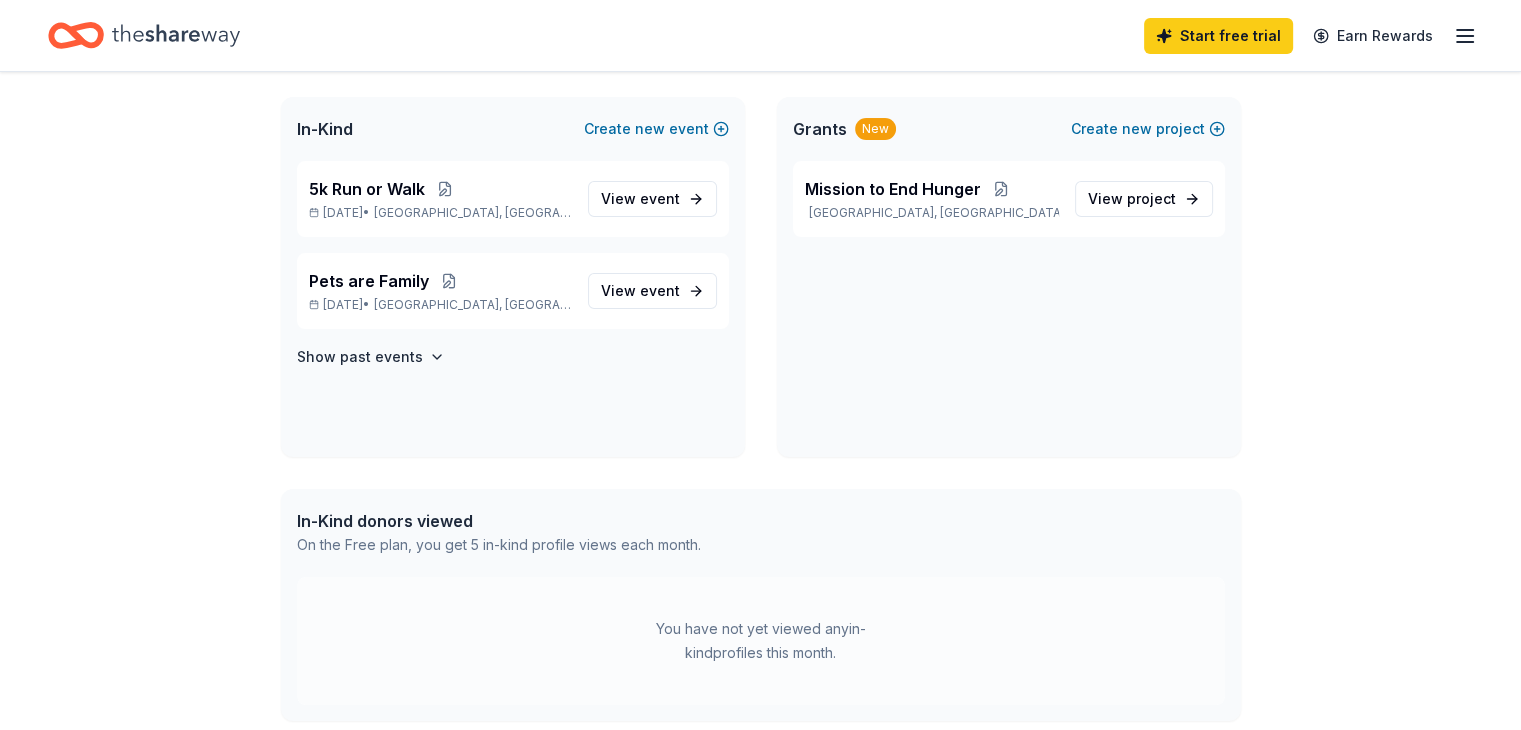 scroll, scrollTop: 138, scrollLeft: 0, axis: vertical 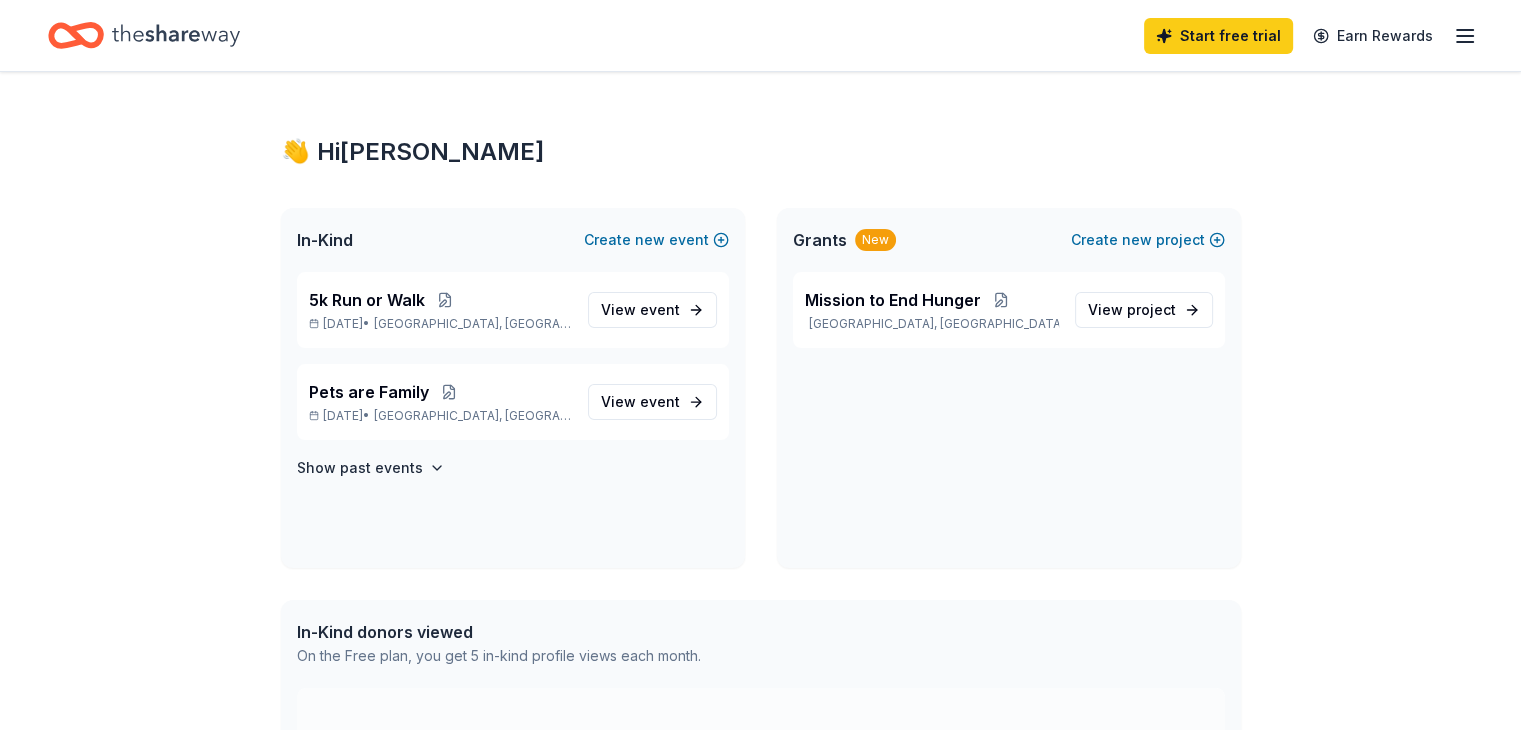 click 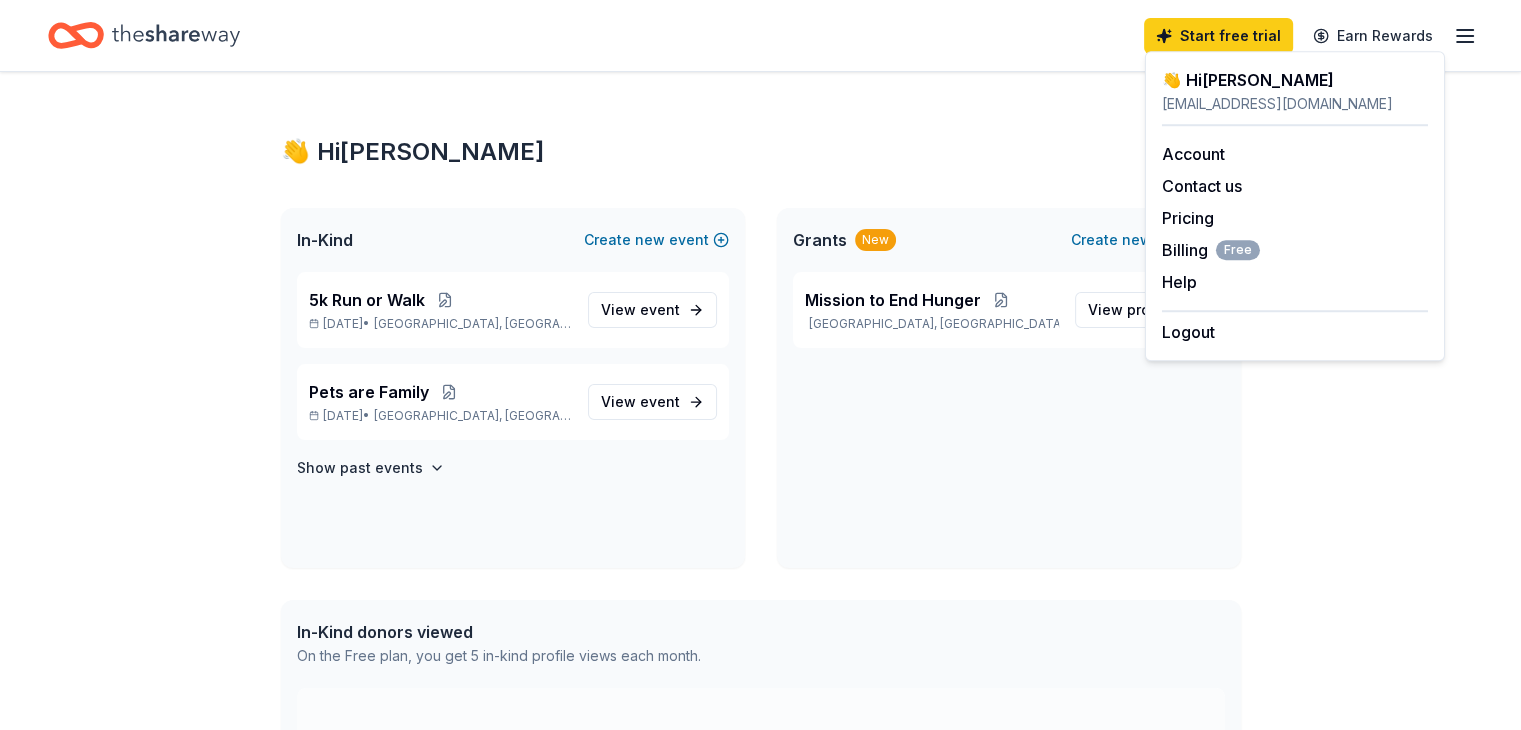 click on "👋 Hi  Brandie" at bounding box center (761, 152) 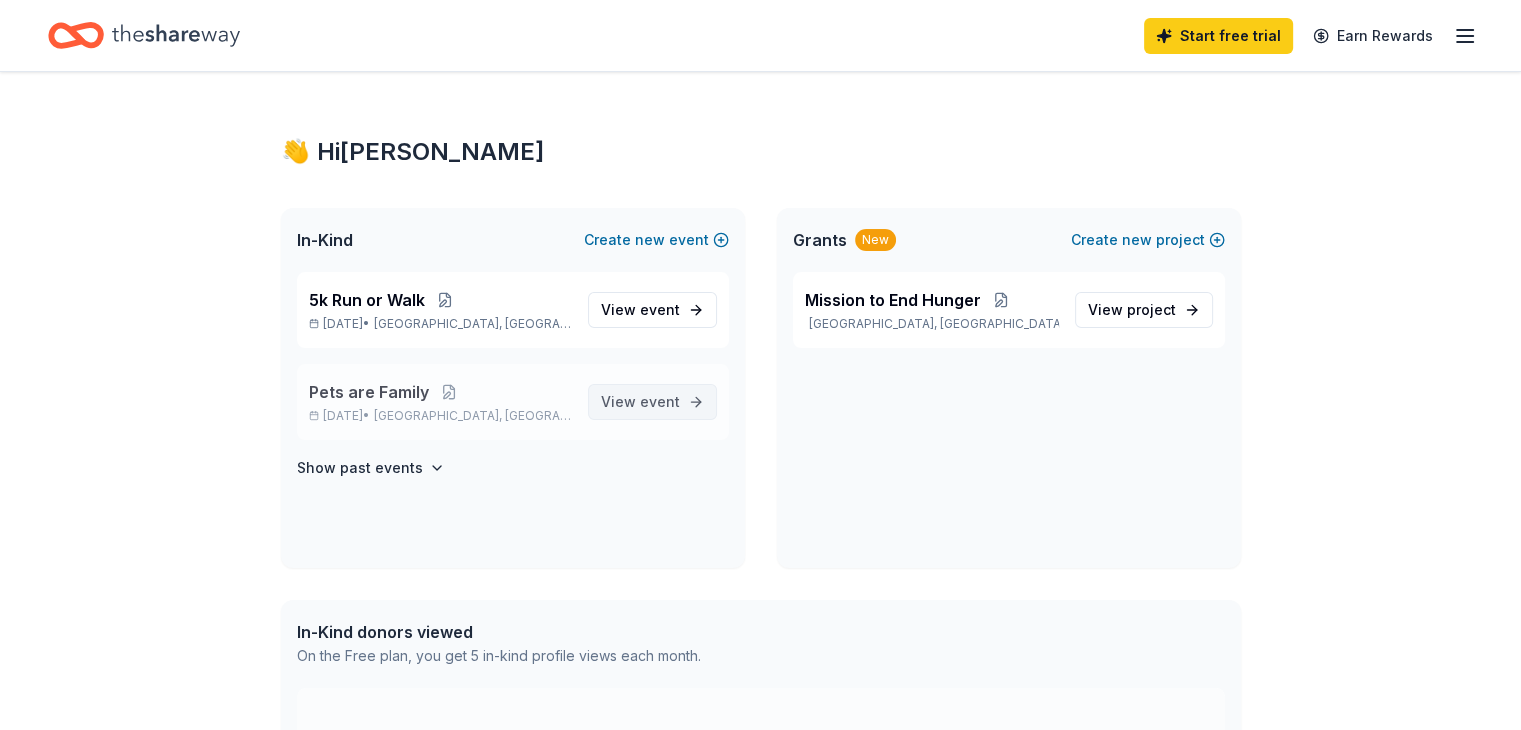 click on "event" at bounding box center (660, 401) 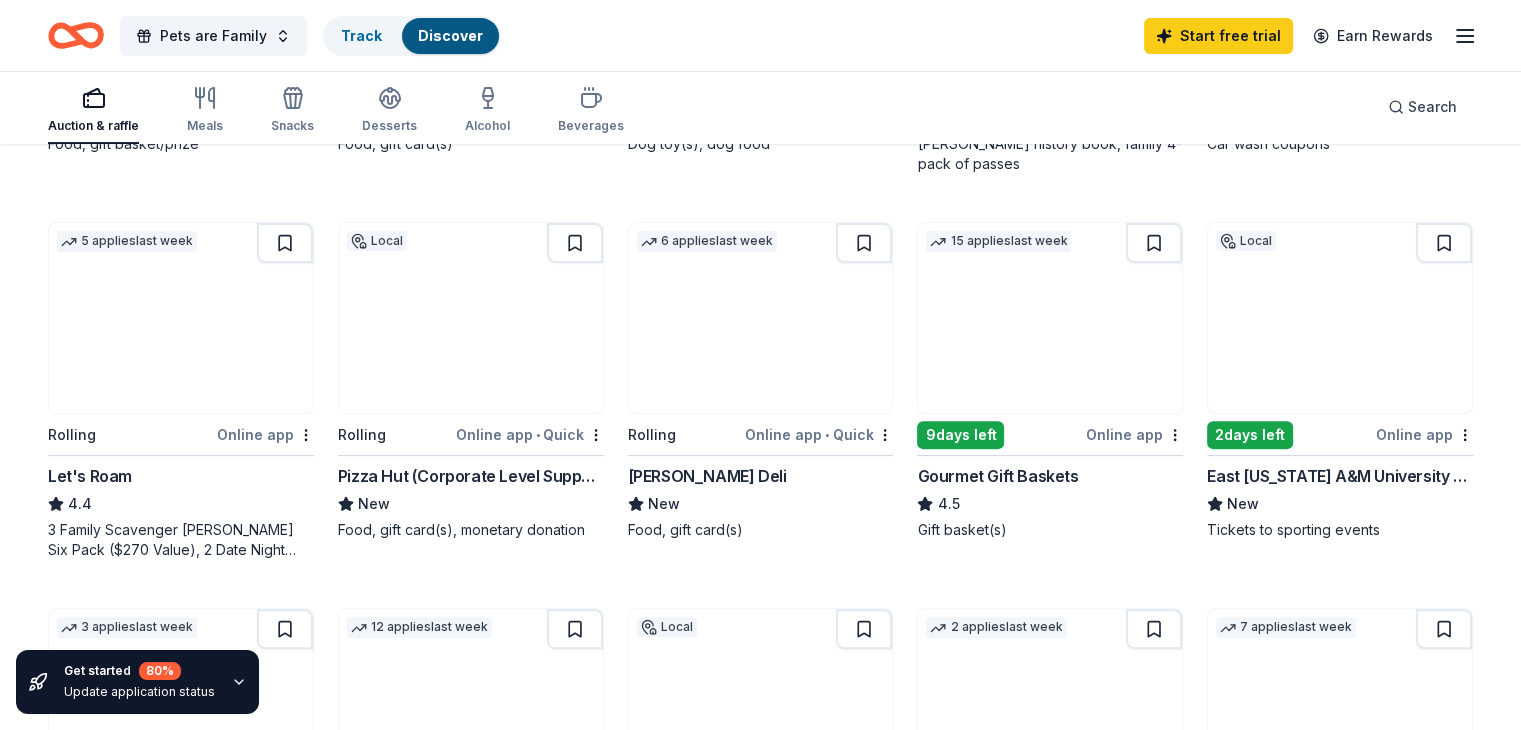 scroll, scrollTop: 594, scrollLeft: 0, axis: vertical 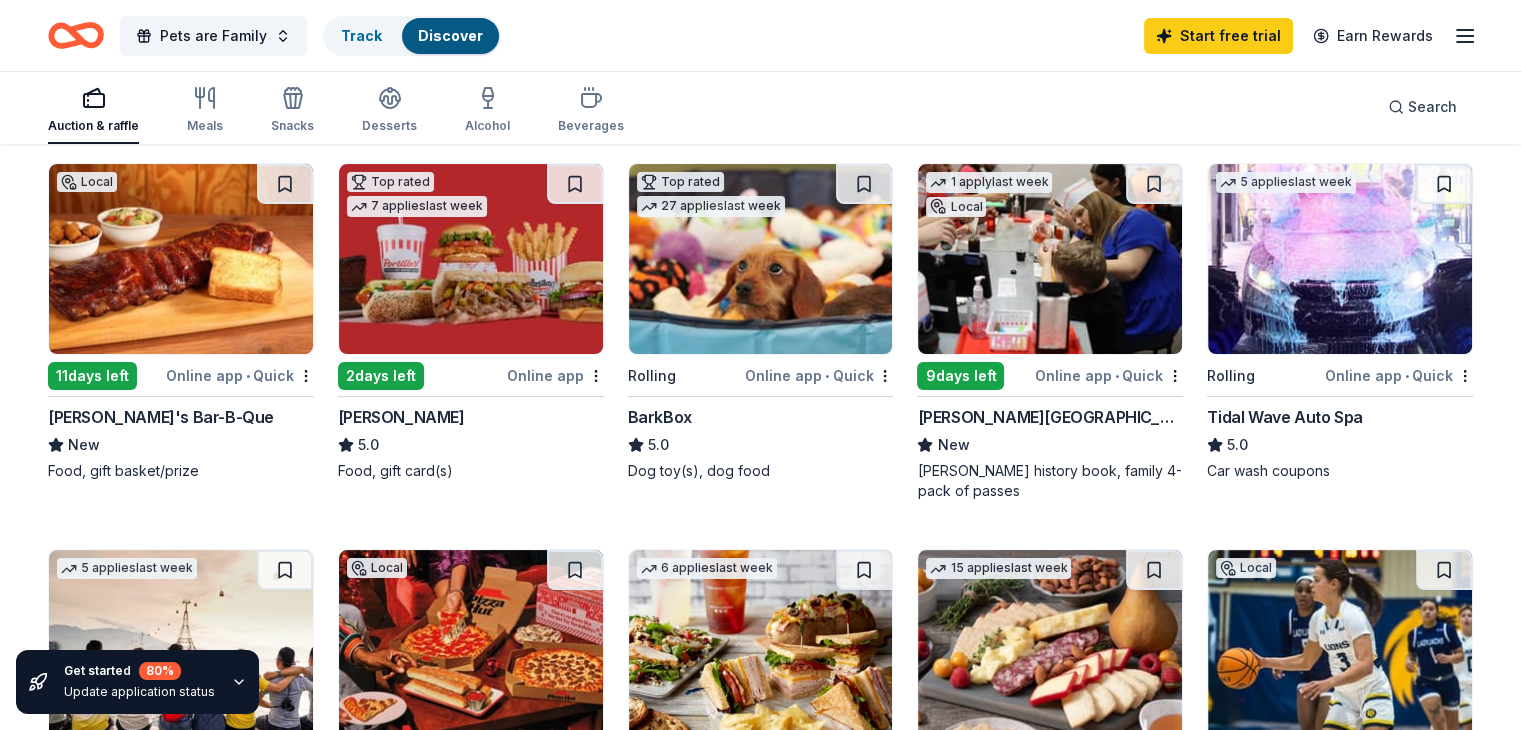 click at bounding box center [761, 259] 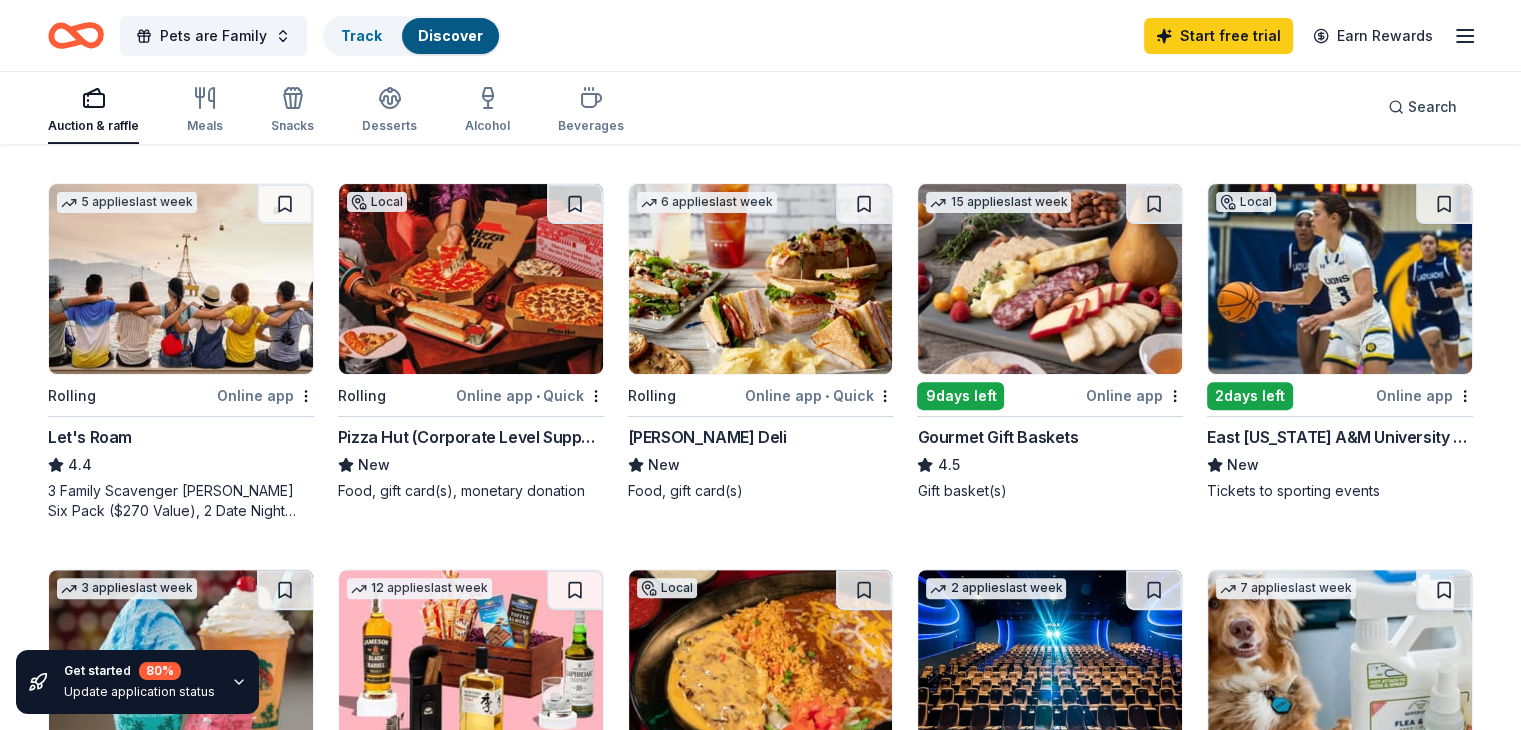 scroll, scrollTop: 665, scrollLeft: 0, axis: vertical 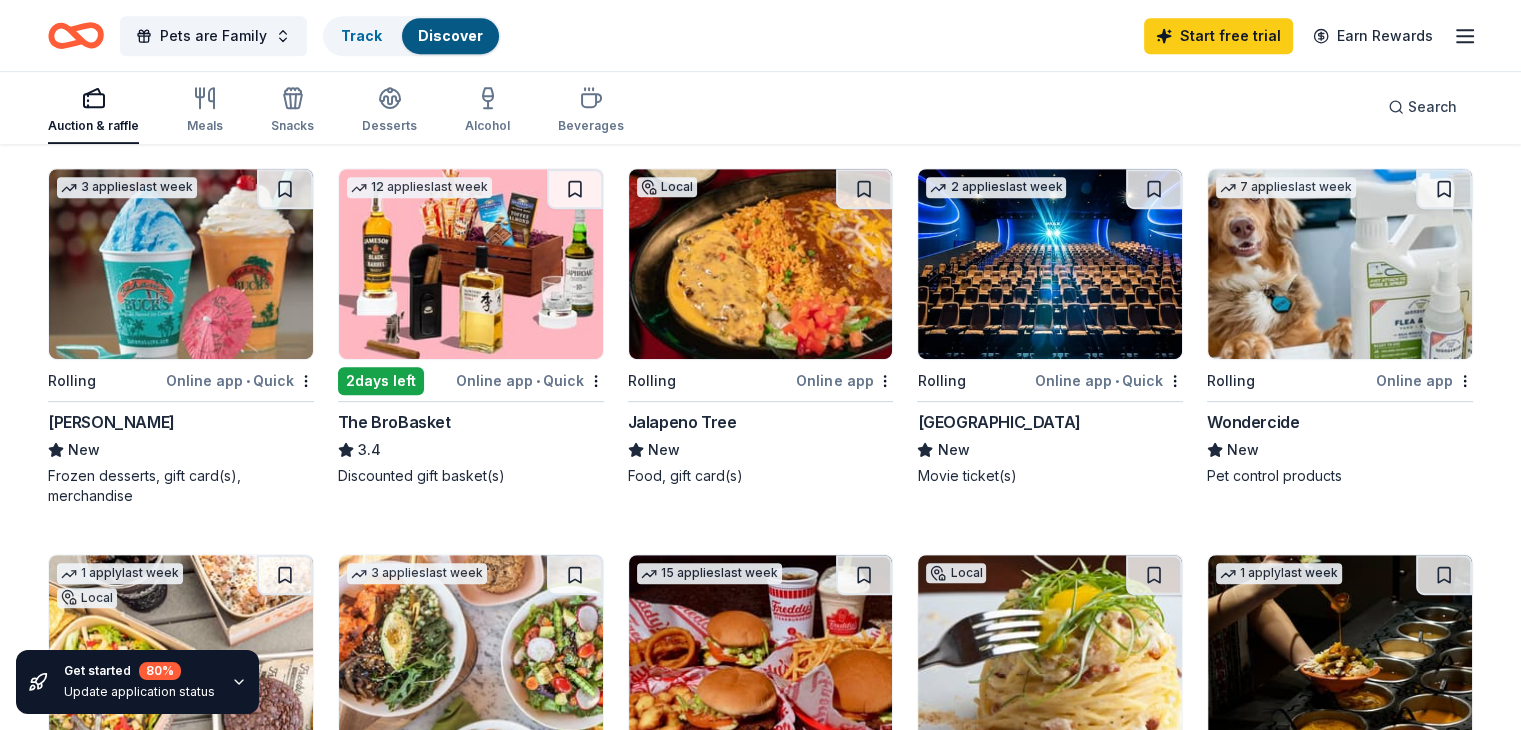 click at bounding box center (1340, 264) 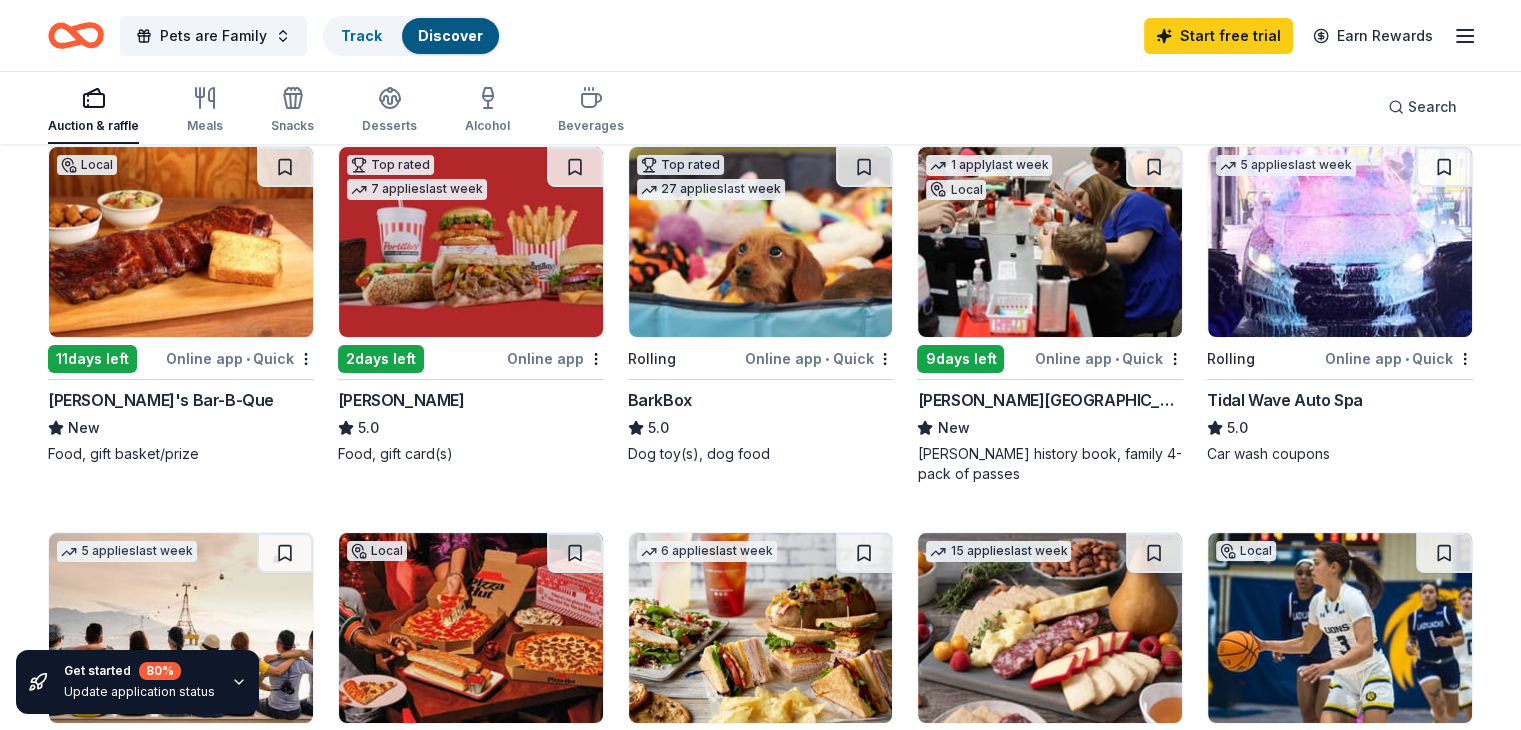 scroll, scrollTop: 150, scrollLeft: 0, axis: vertical 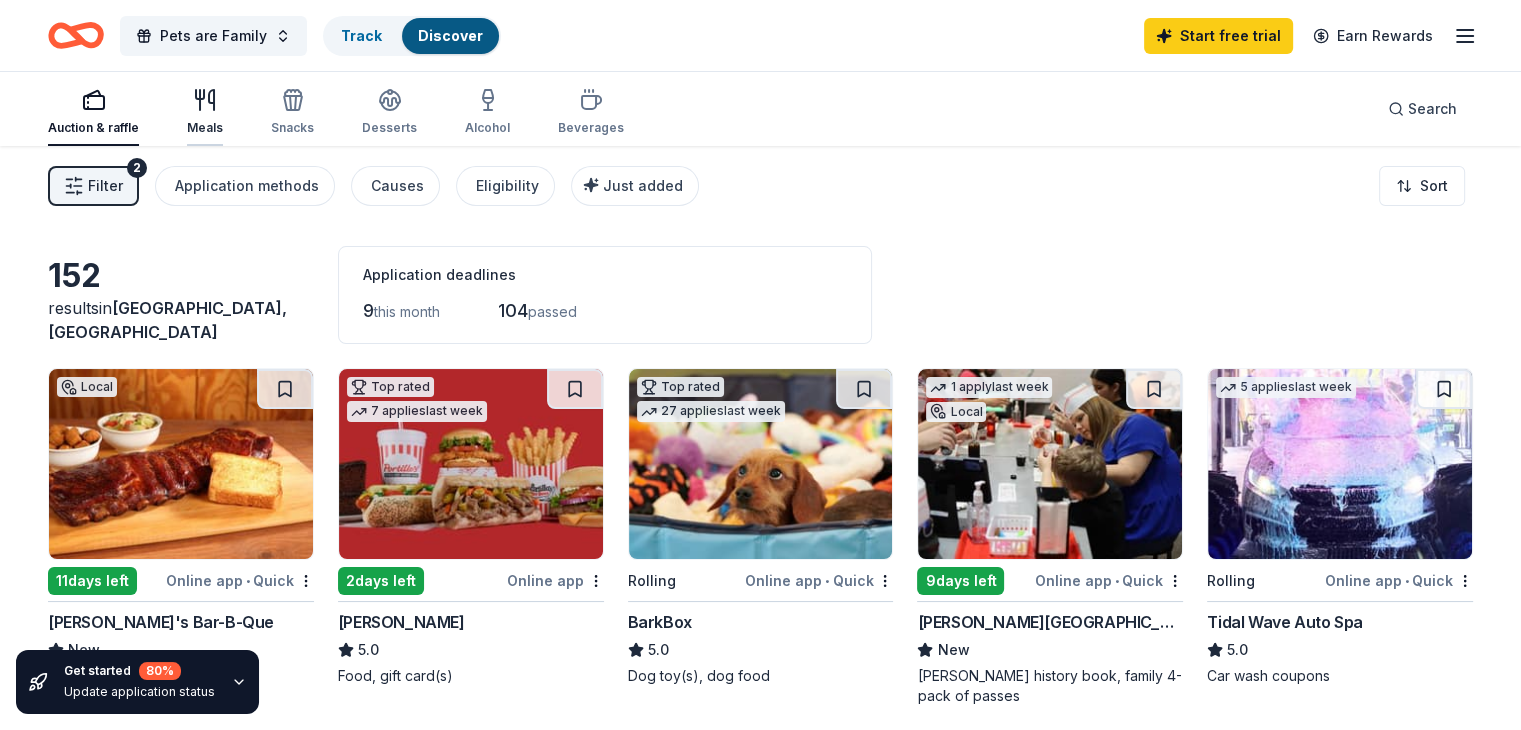 click 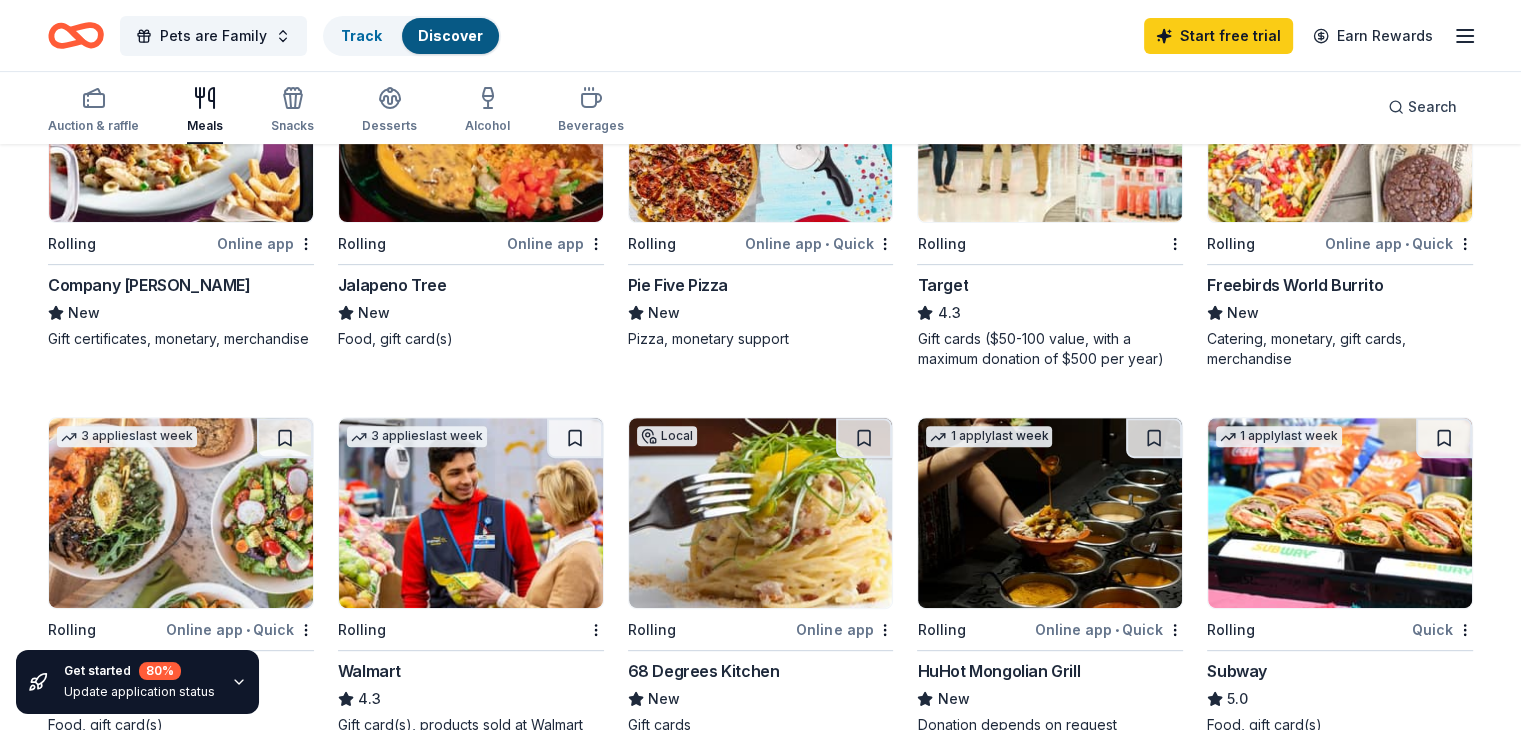 scroll, scrollTop: 709, scrollLeft: 0, axis: vertical 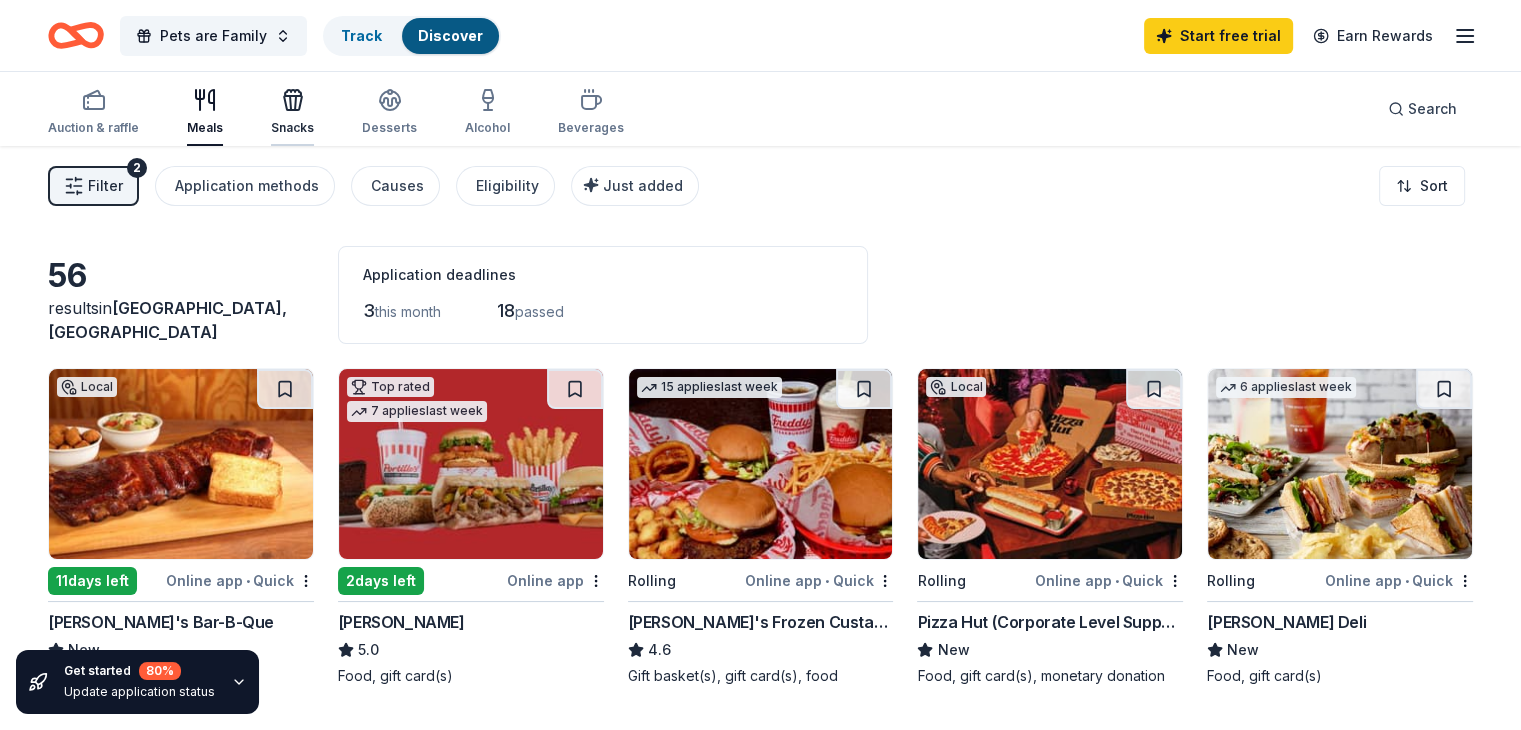 click 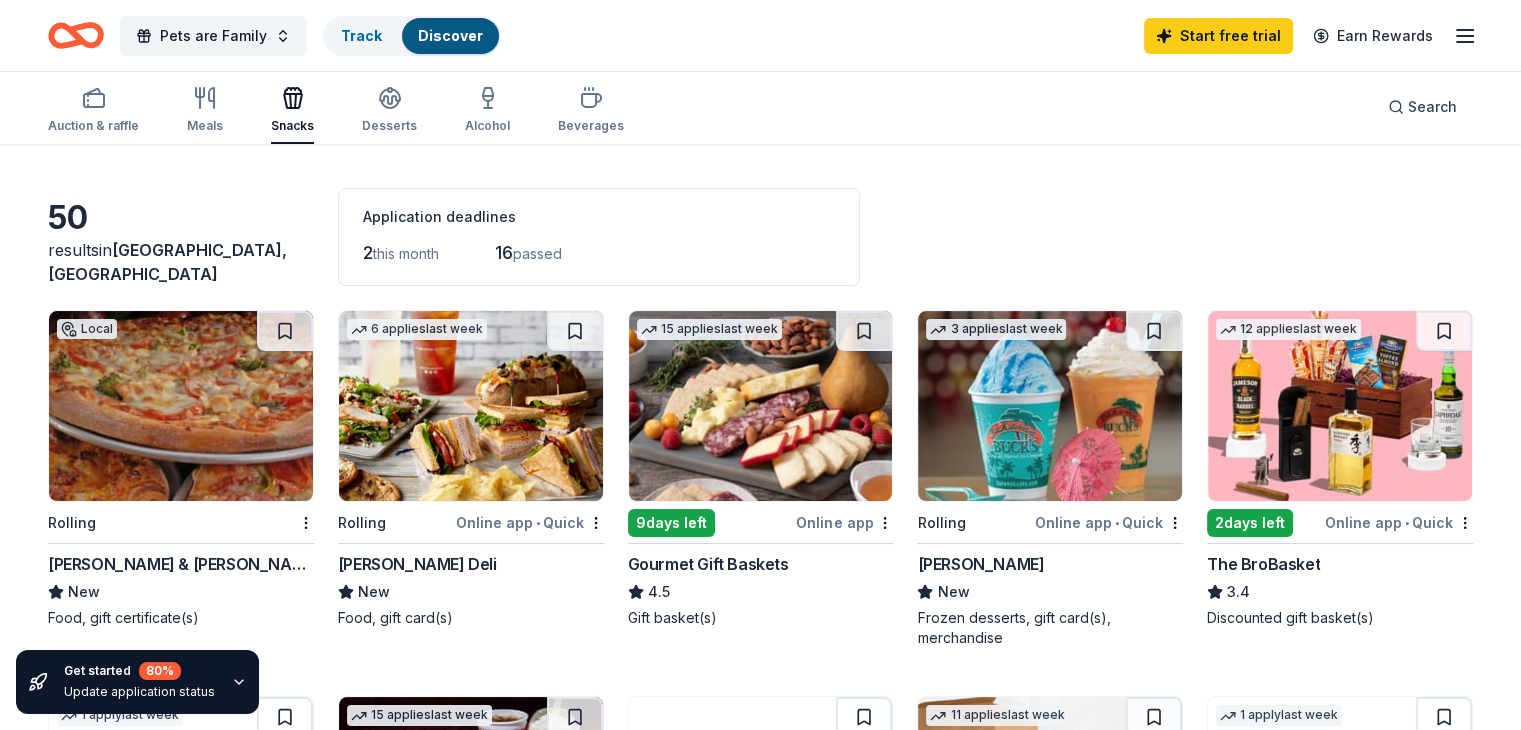 scroll, scrollTop: 87, scrollLeft: 0, axis: vertical 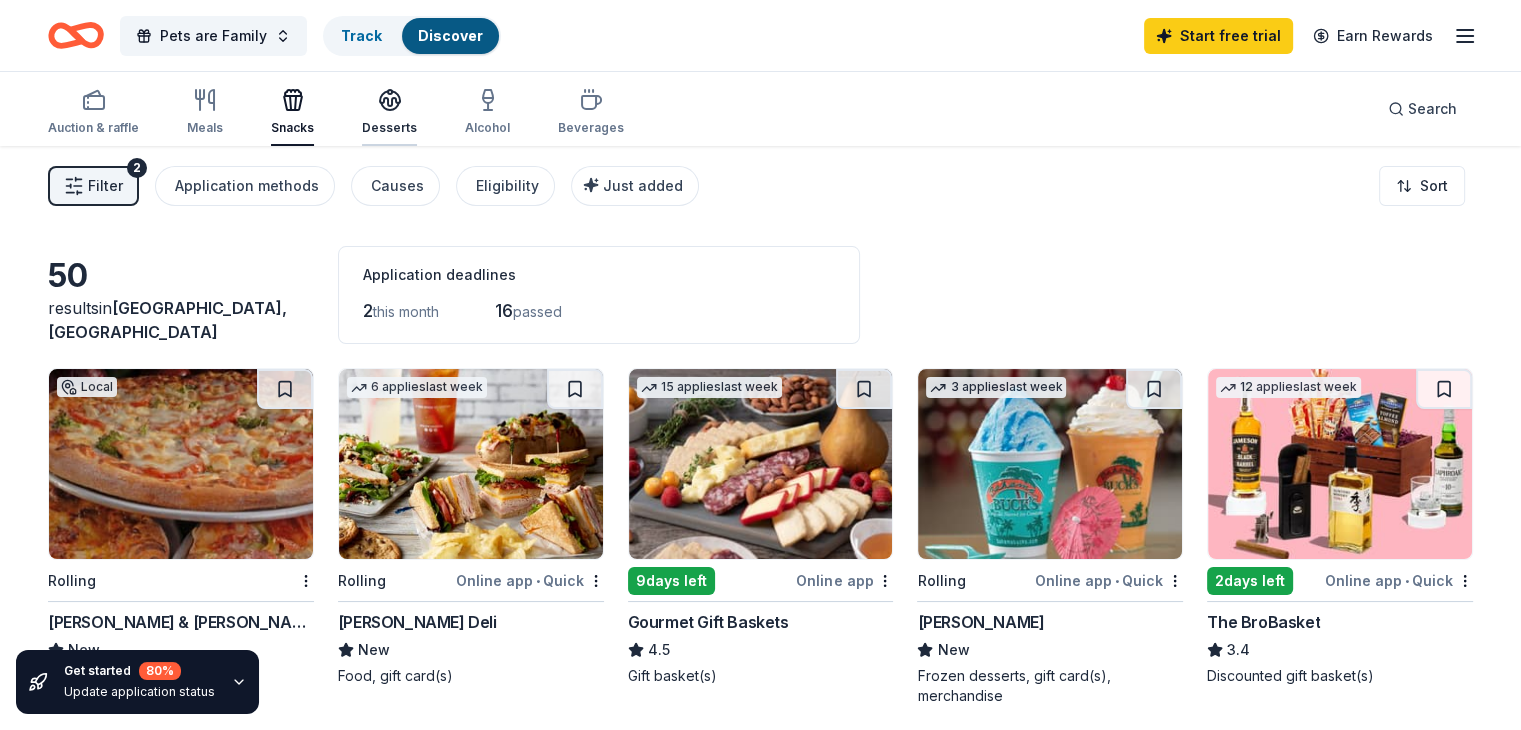 click 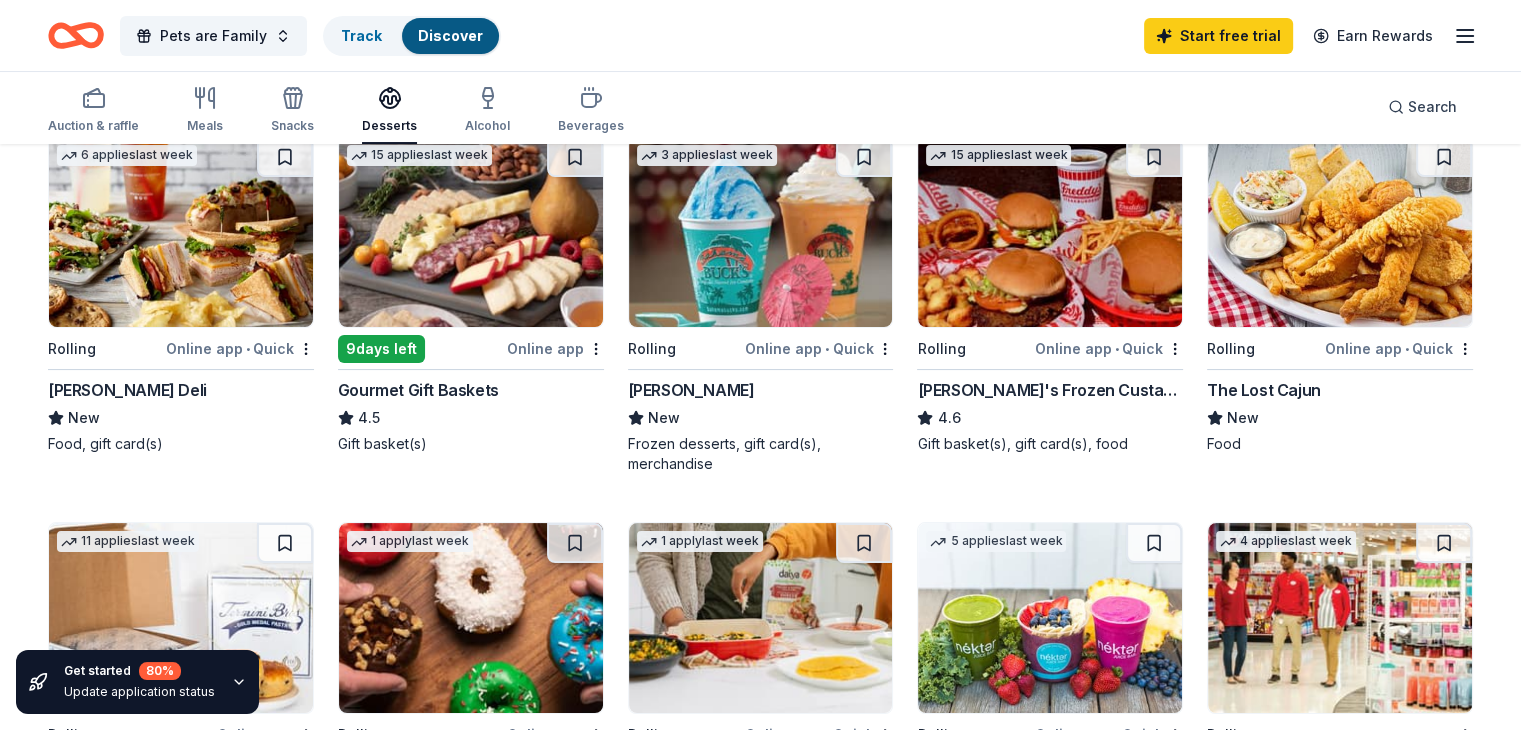scroll, scrollTop: 0, scrollLeft: 0, axis: both 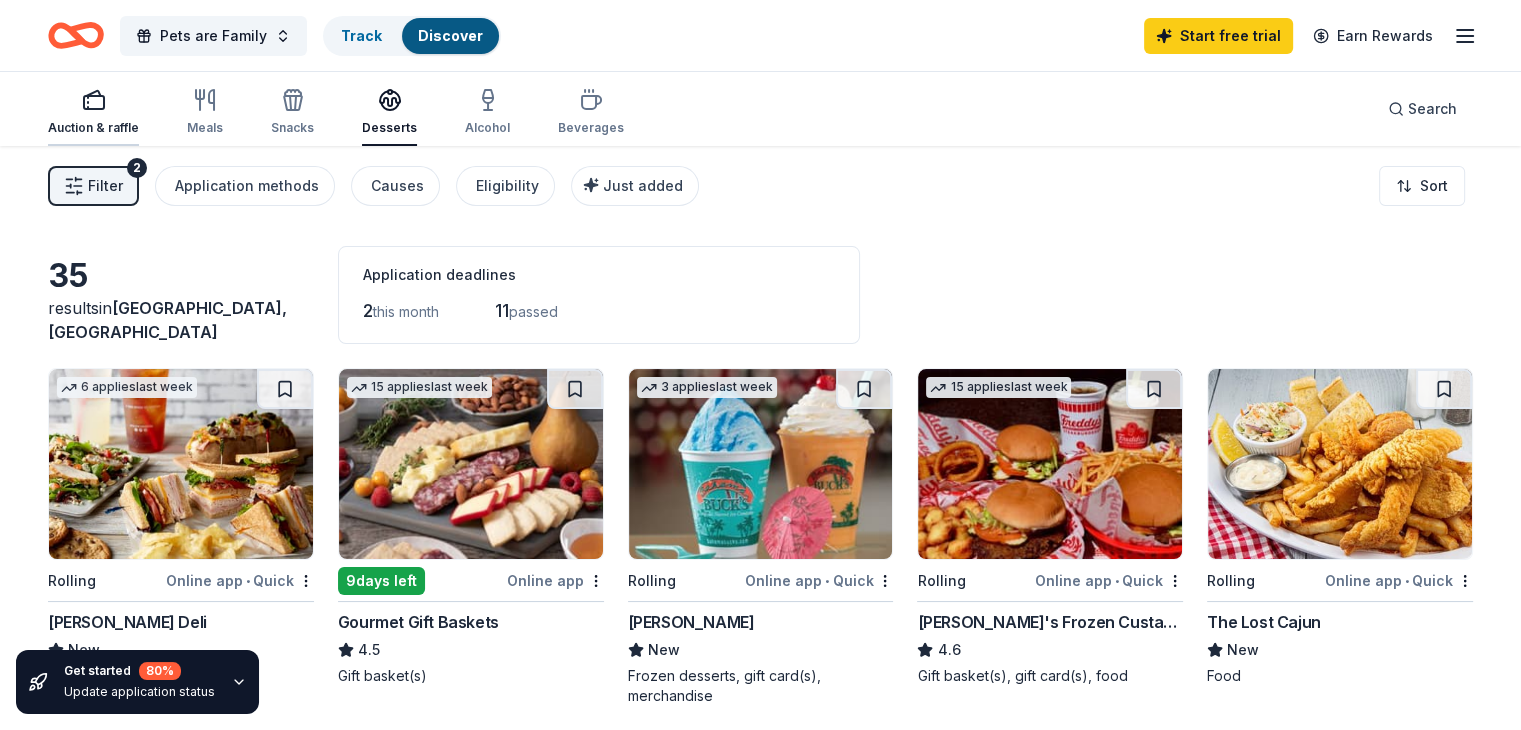 click on "Auction & raffle" at bounding box center [93, 112] 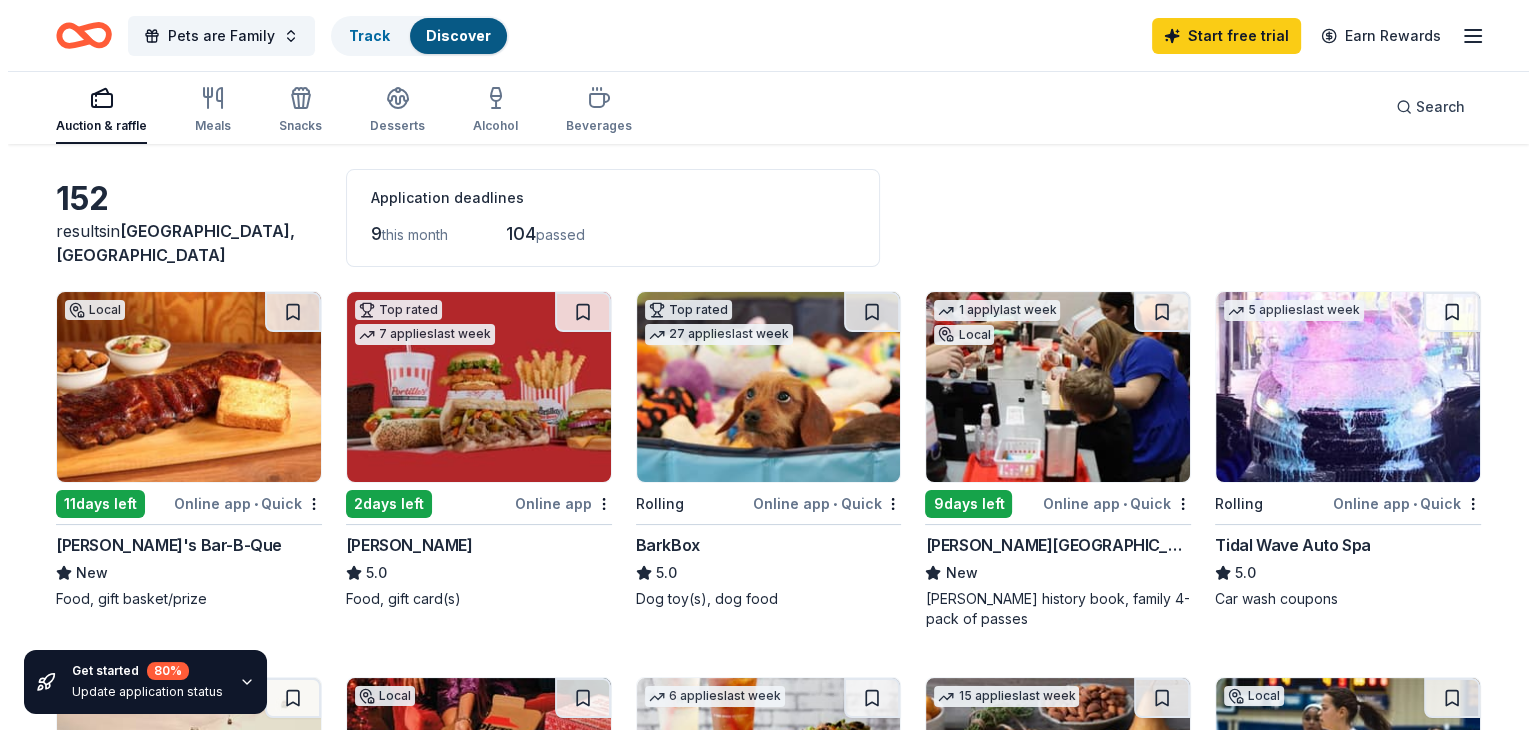 scroll, scrollTop: 0, scrollLeft: 0, axis: both 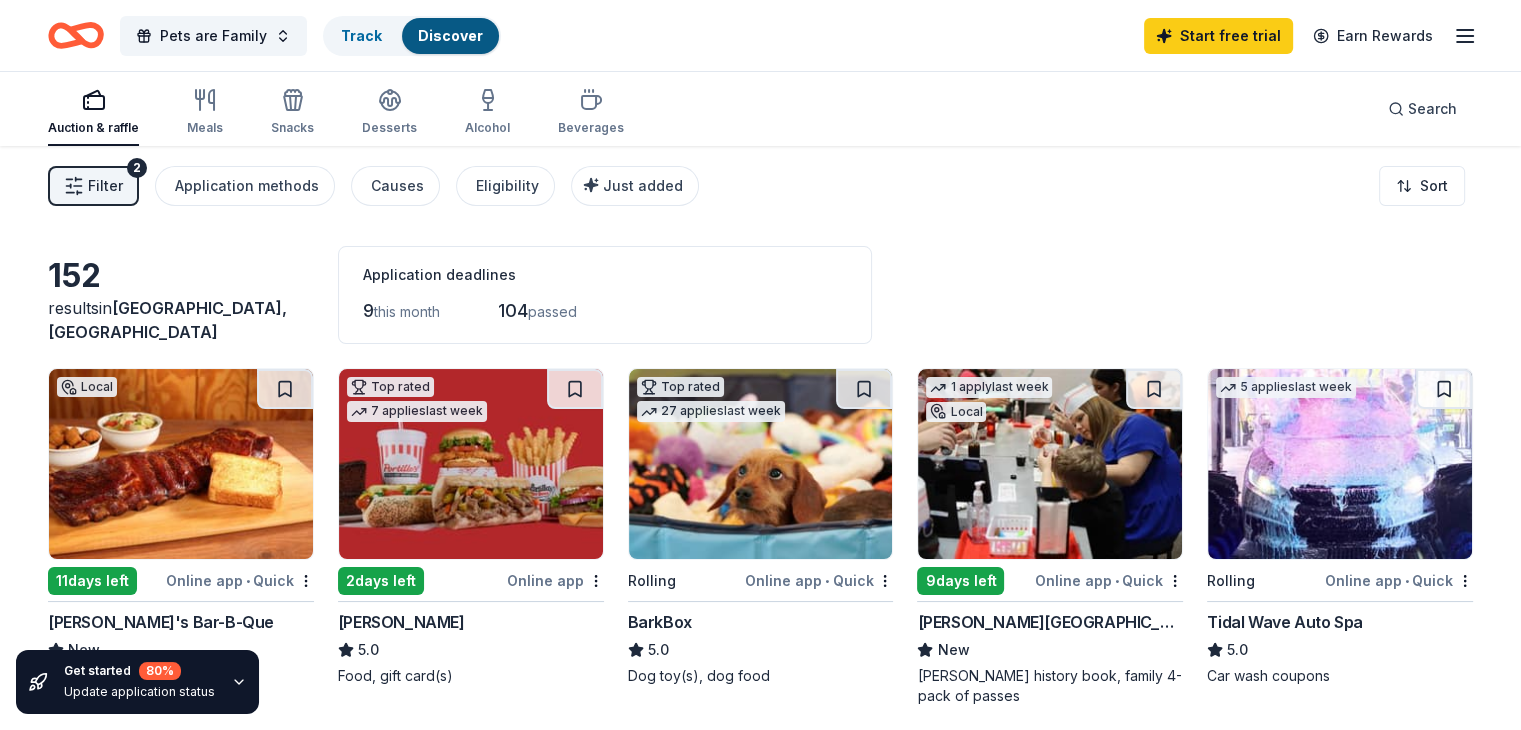 click 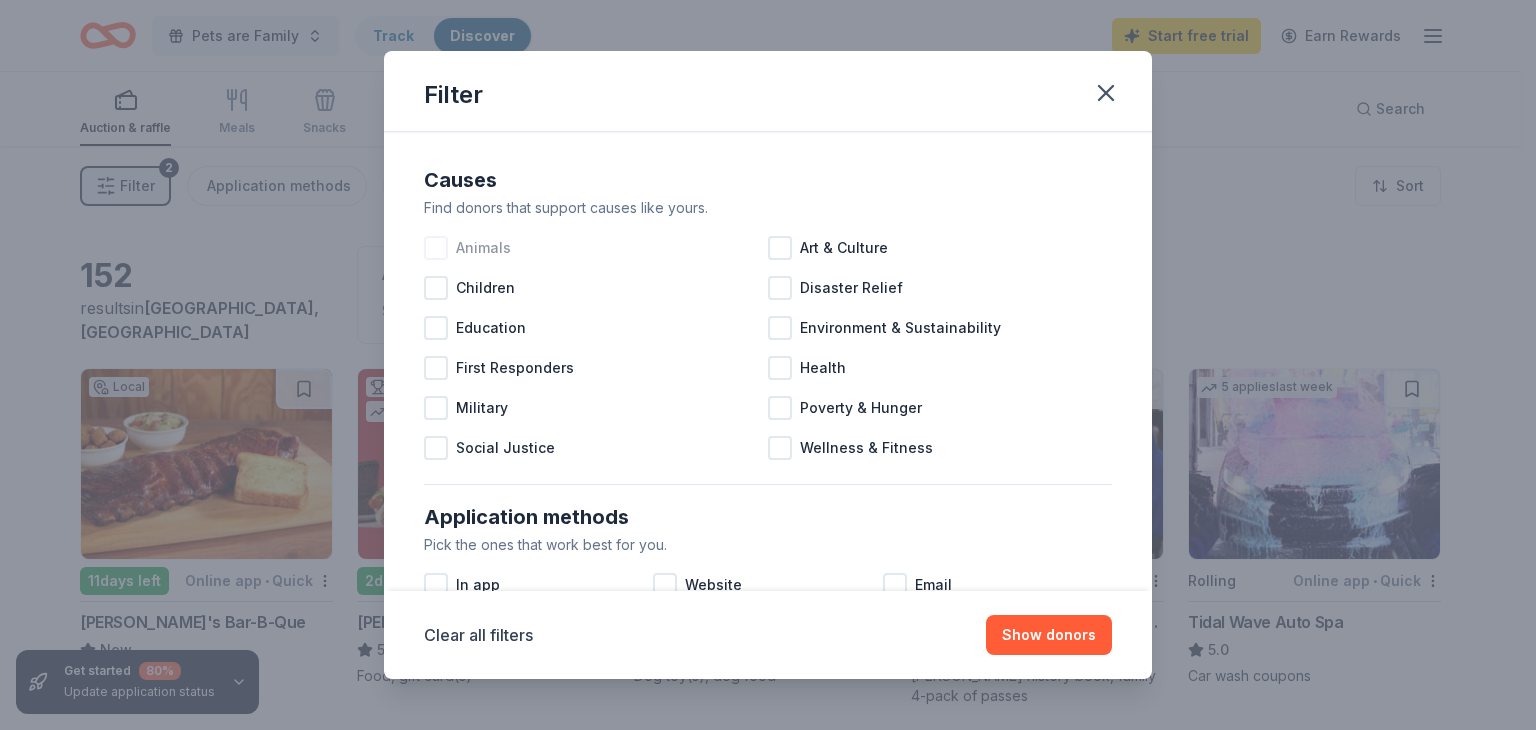 click at bounding box center (436, 248) 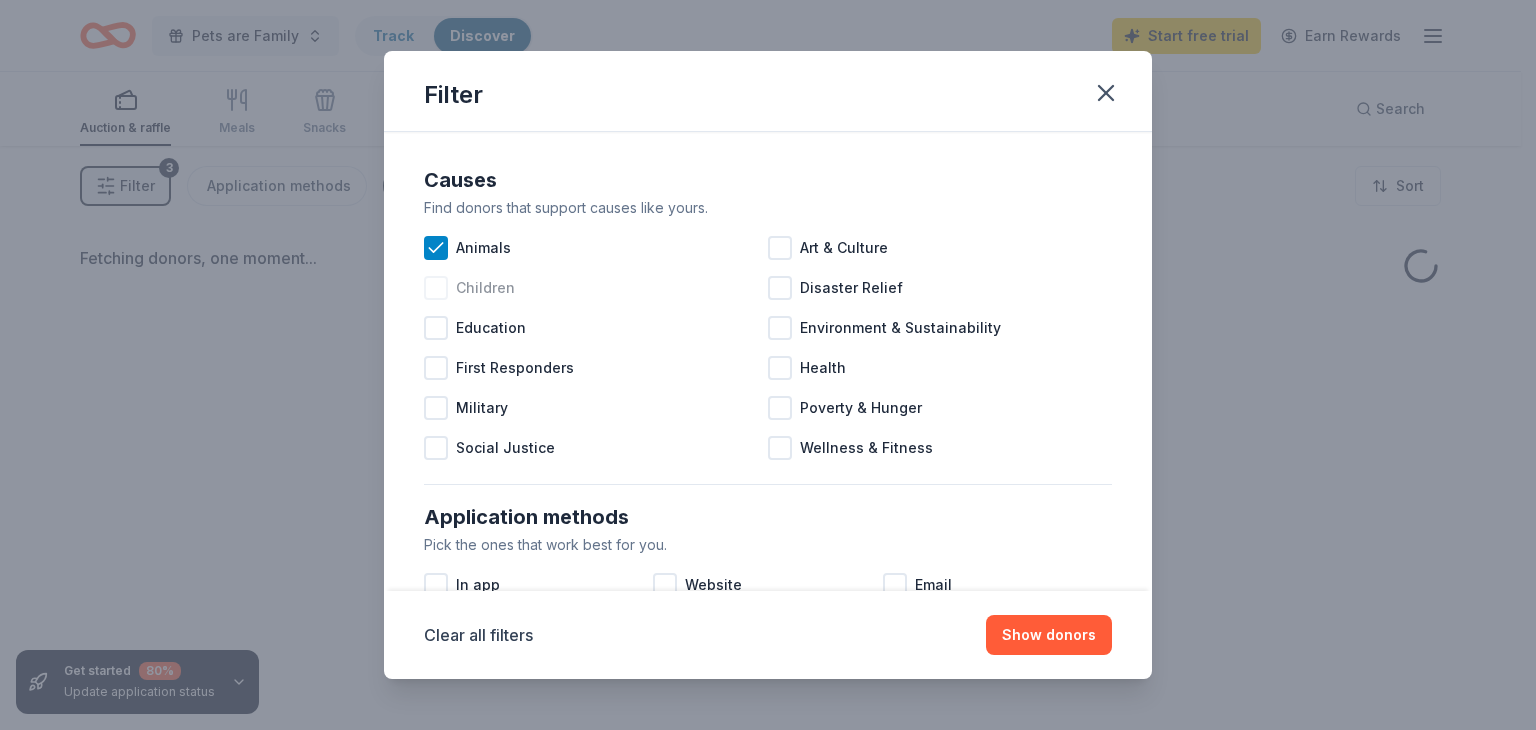 click at bounding box center [436, 288] 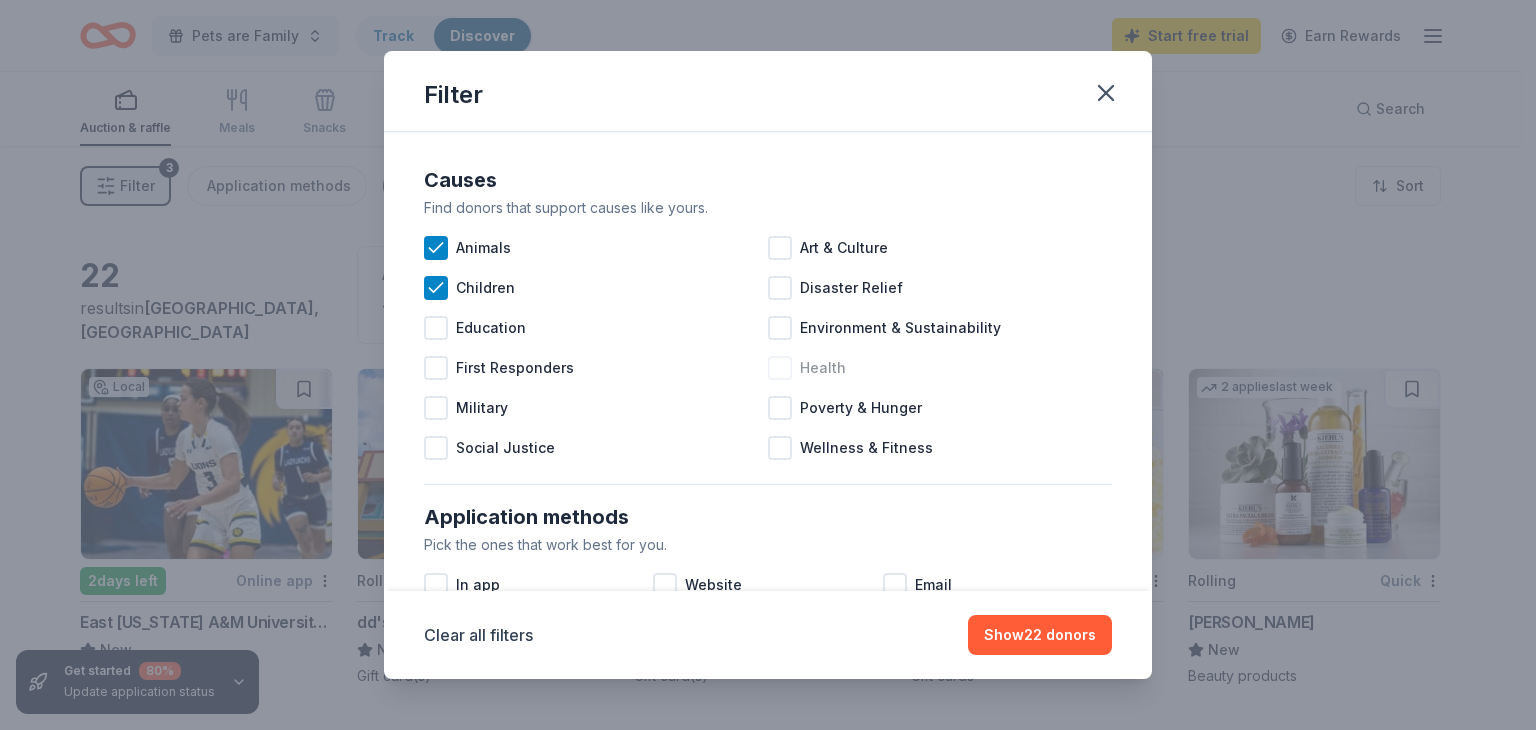 click at bounding box center (780, 368) 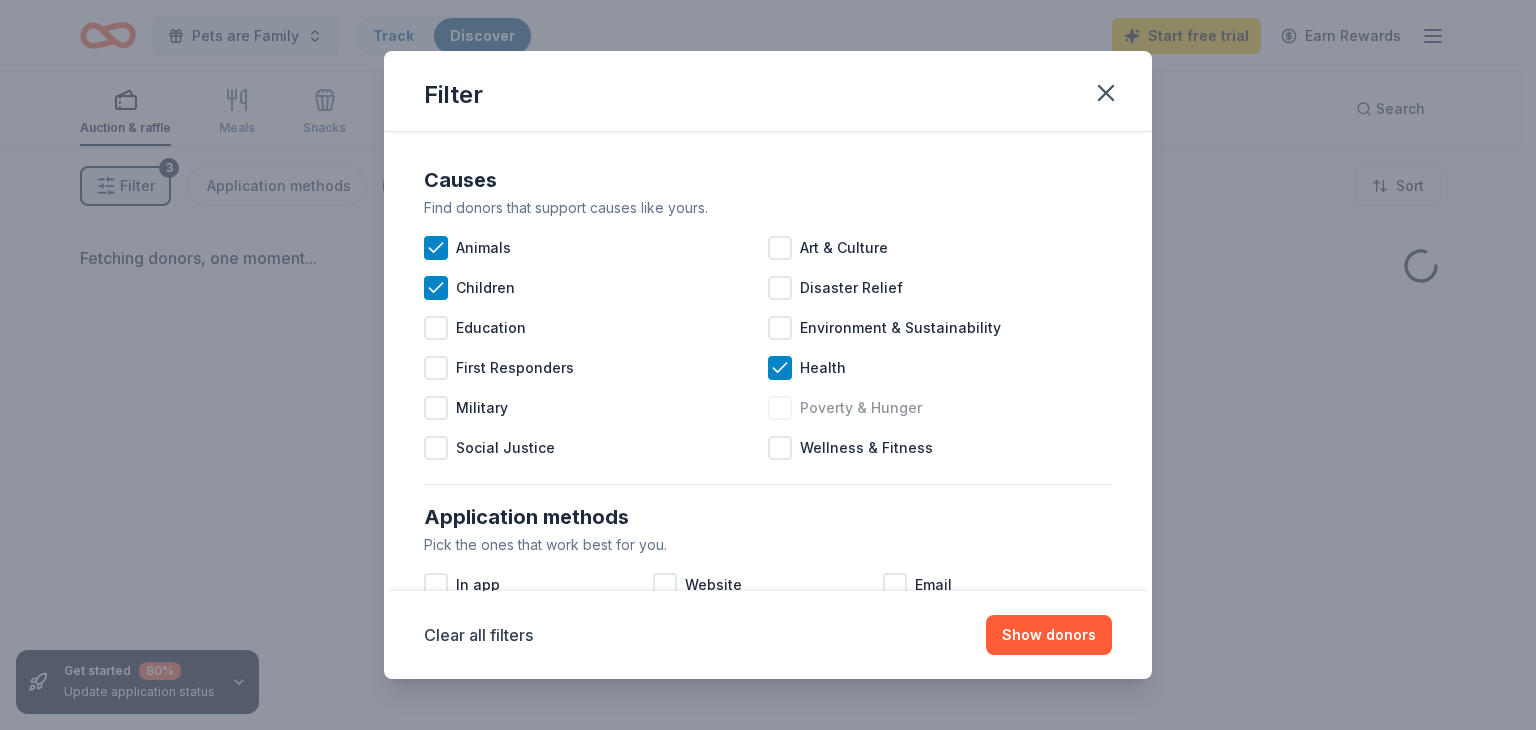 click at bounding box center [780, 408] 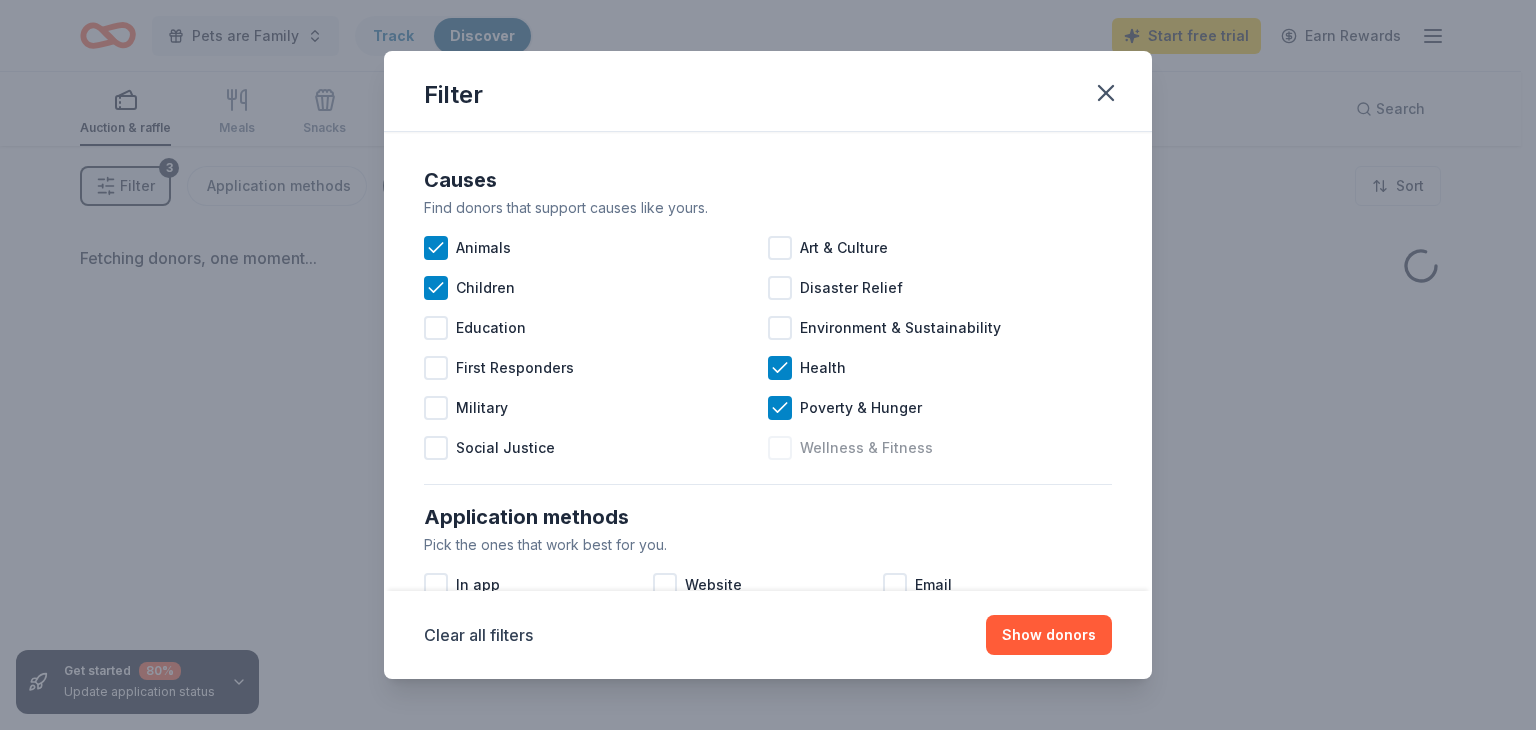 click at bounding box center (780, 448) 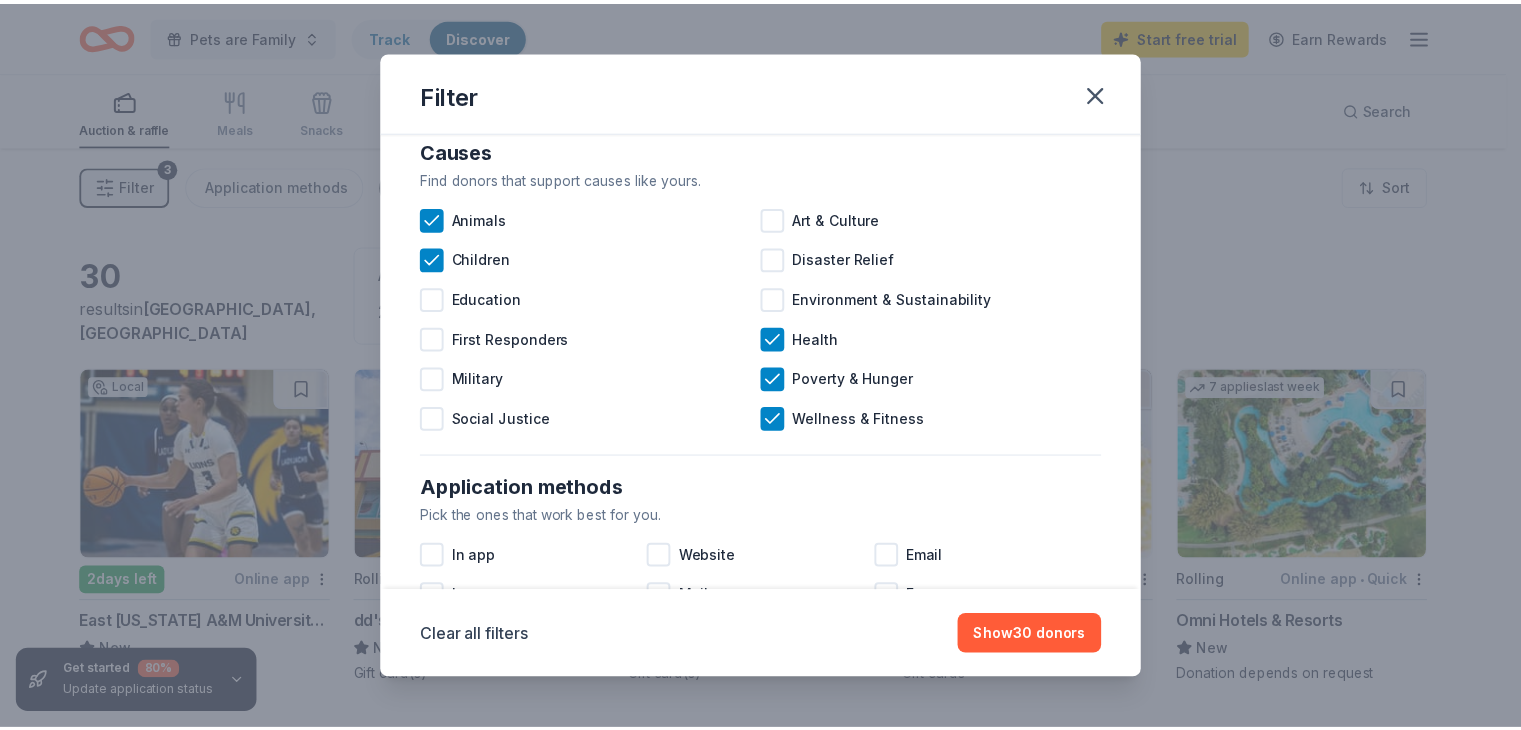 scroll, scrollTop: 40, scrollLeft: 0, axis: vertical 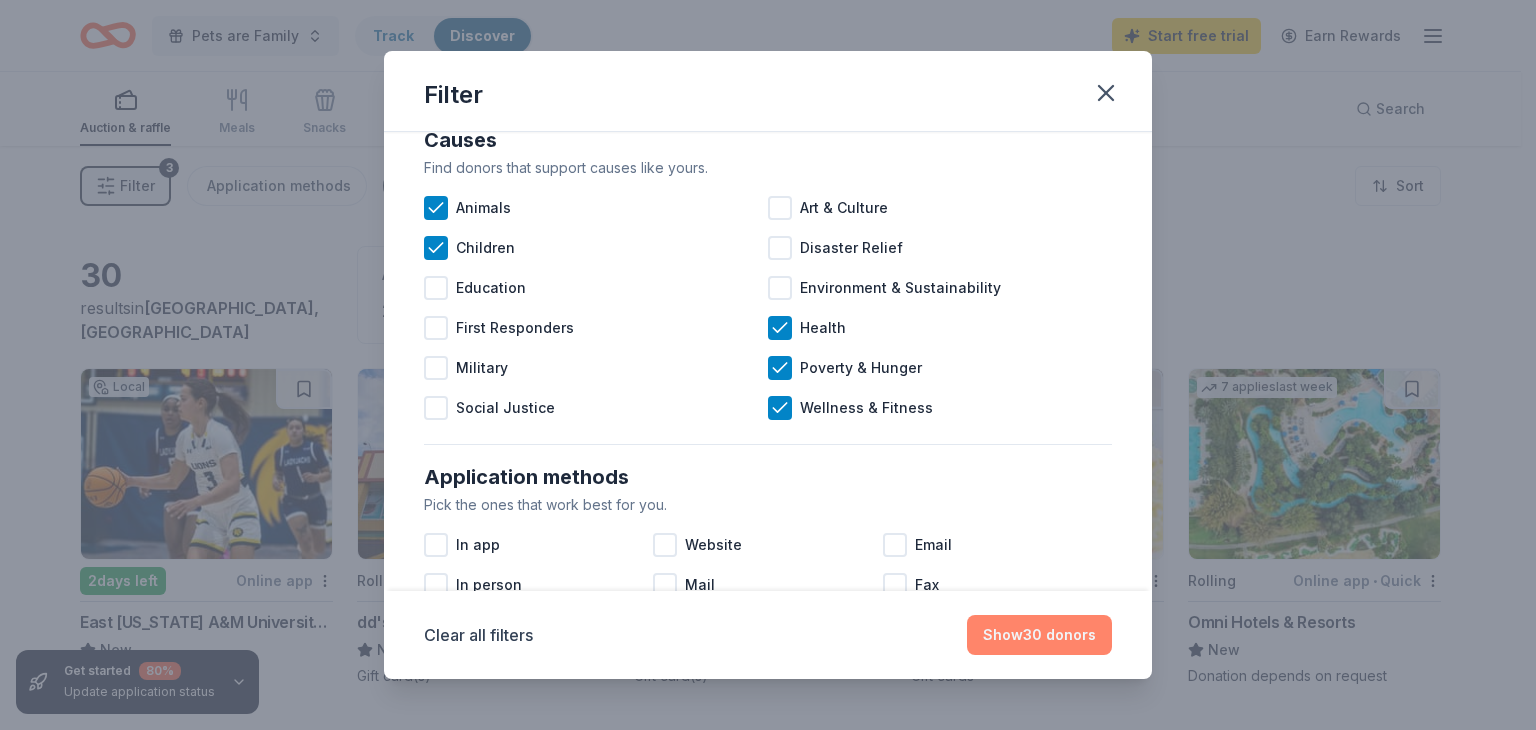 click on "Show  30   donors" at bounding box center (1039, 635) 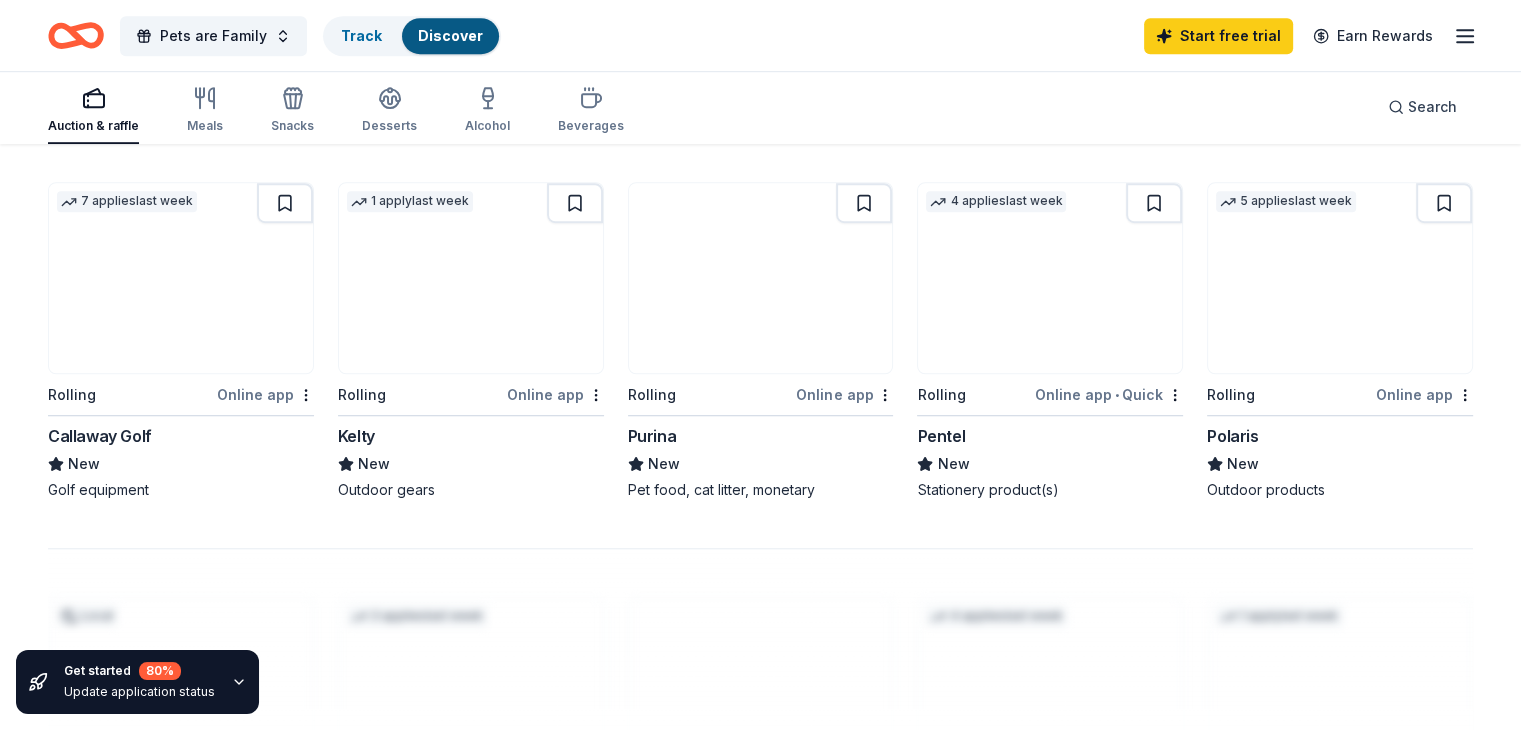 scroll, scrollTop: 1188, scrollLeft: 0, axis: vertical 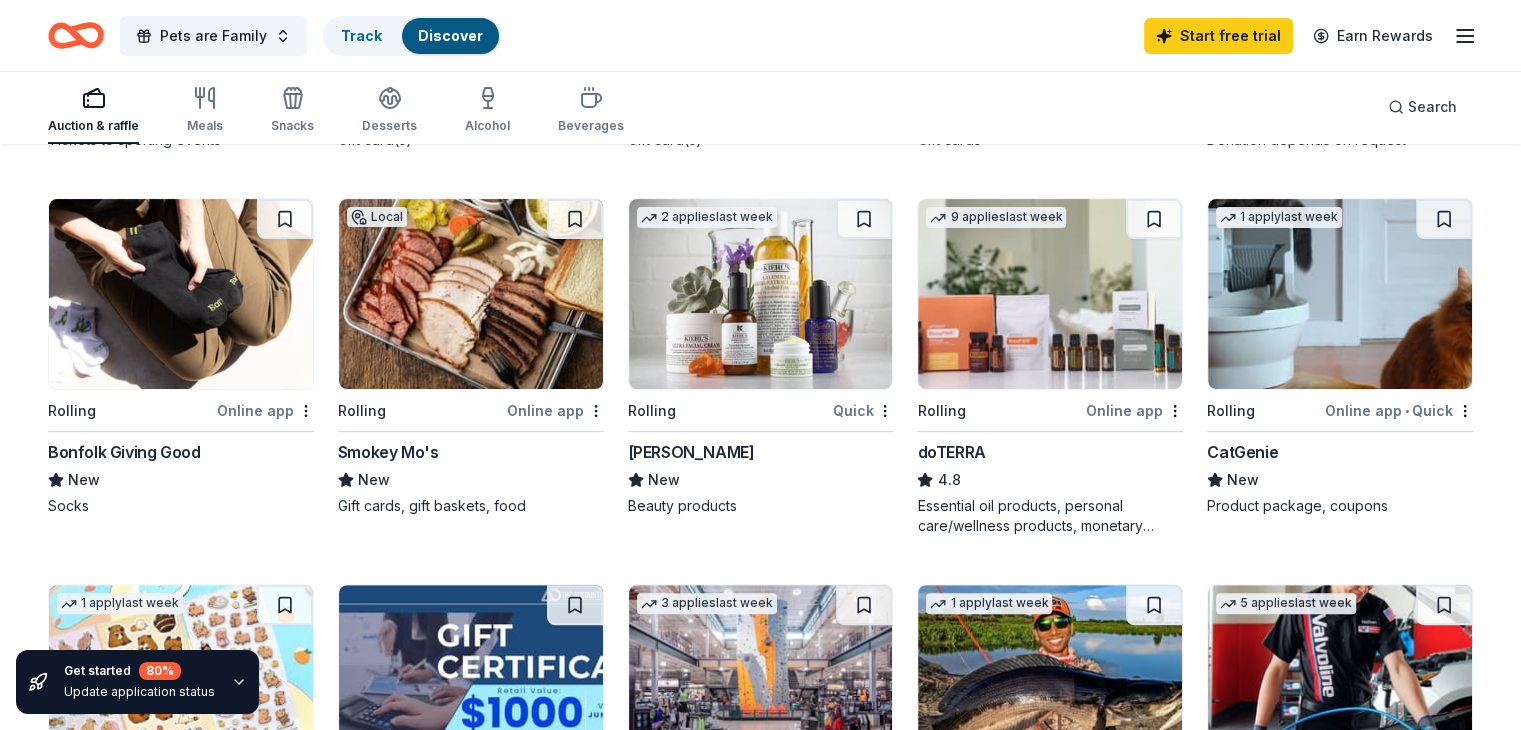 click at bounding box center (761, 294) 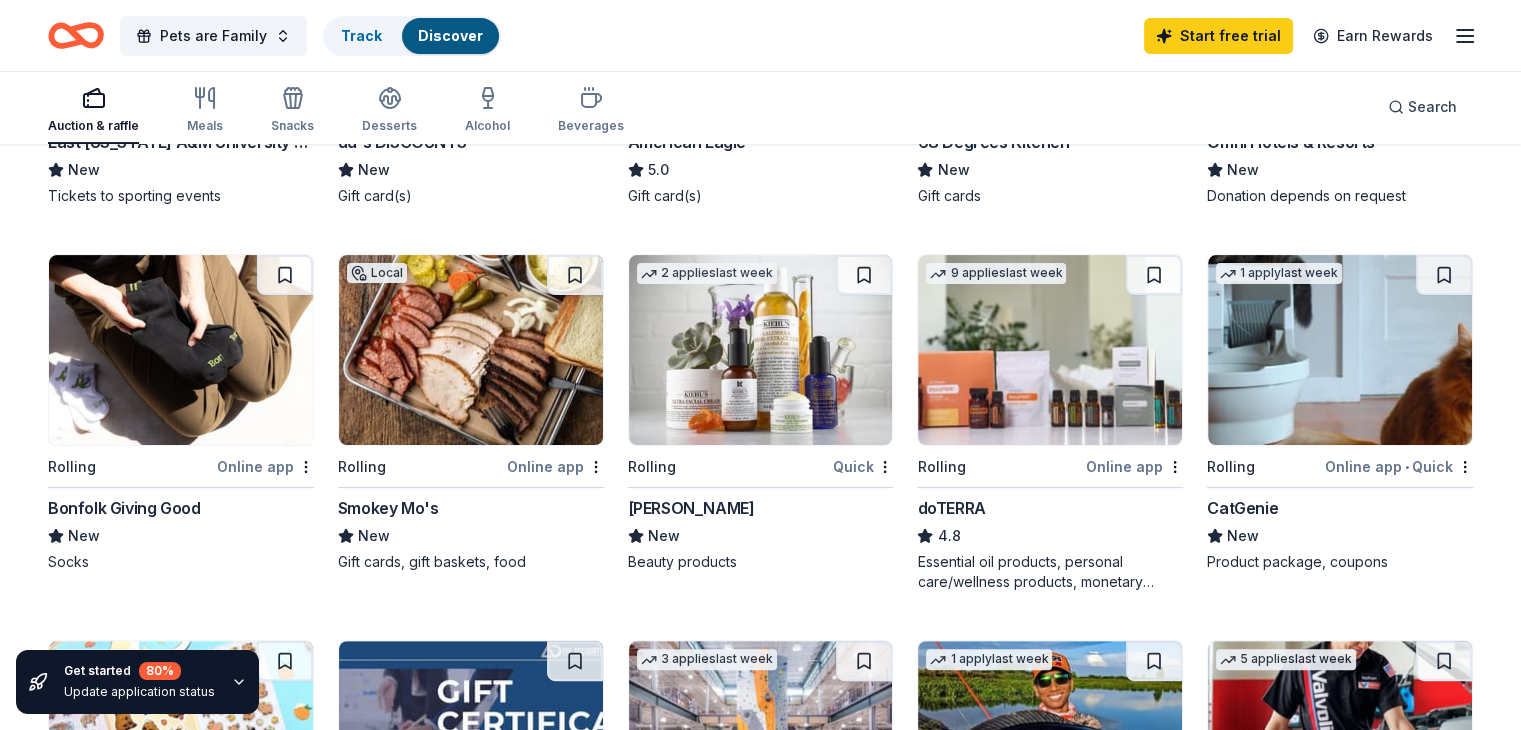 scroll, scrollTop: 353, scrollLeft: 0, axis: vertical 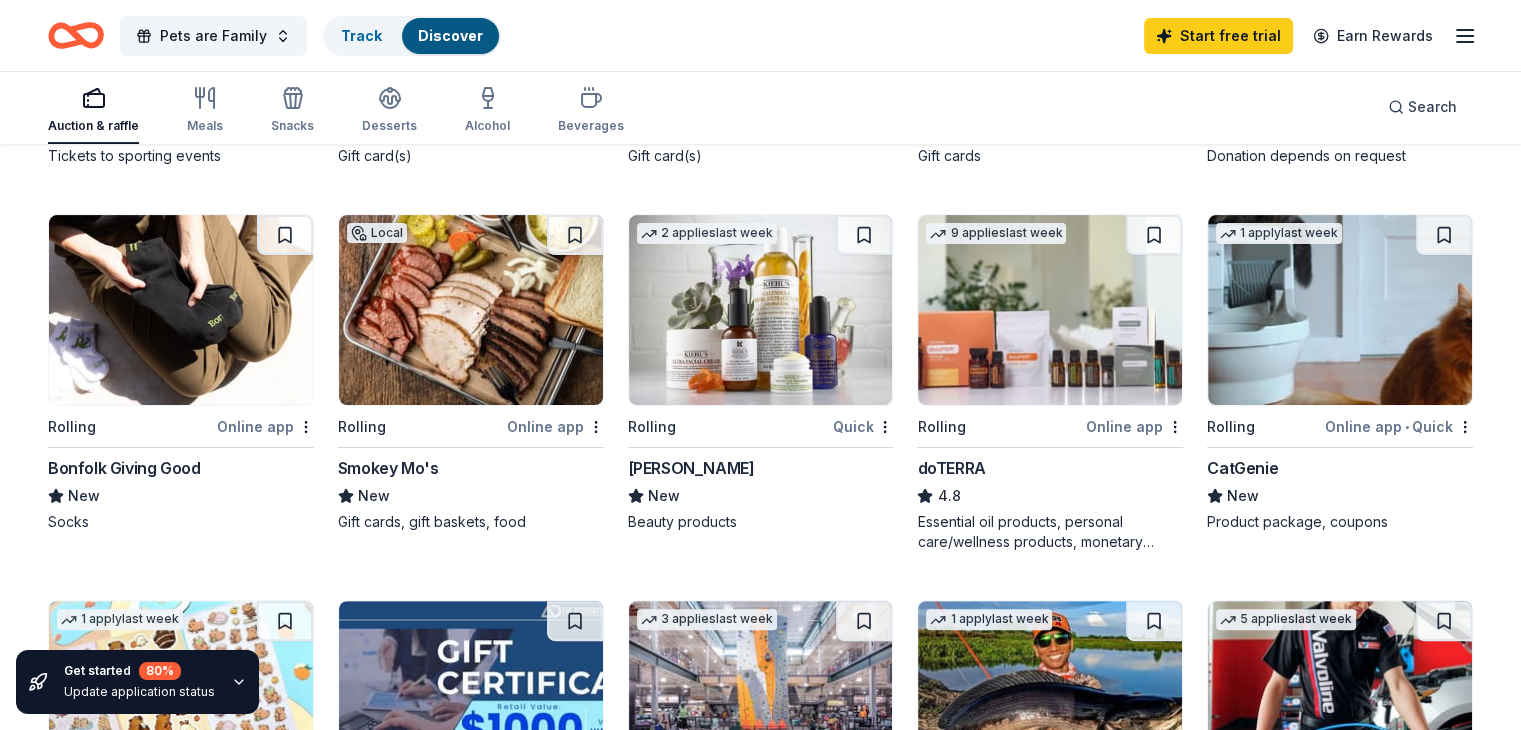 click at bounding box center (1050, 310) 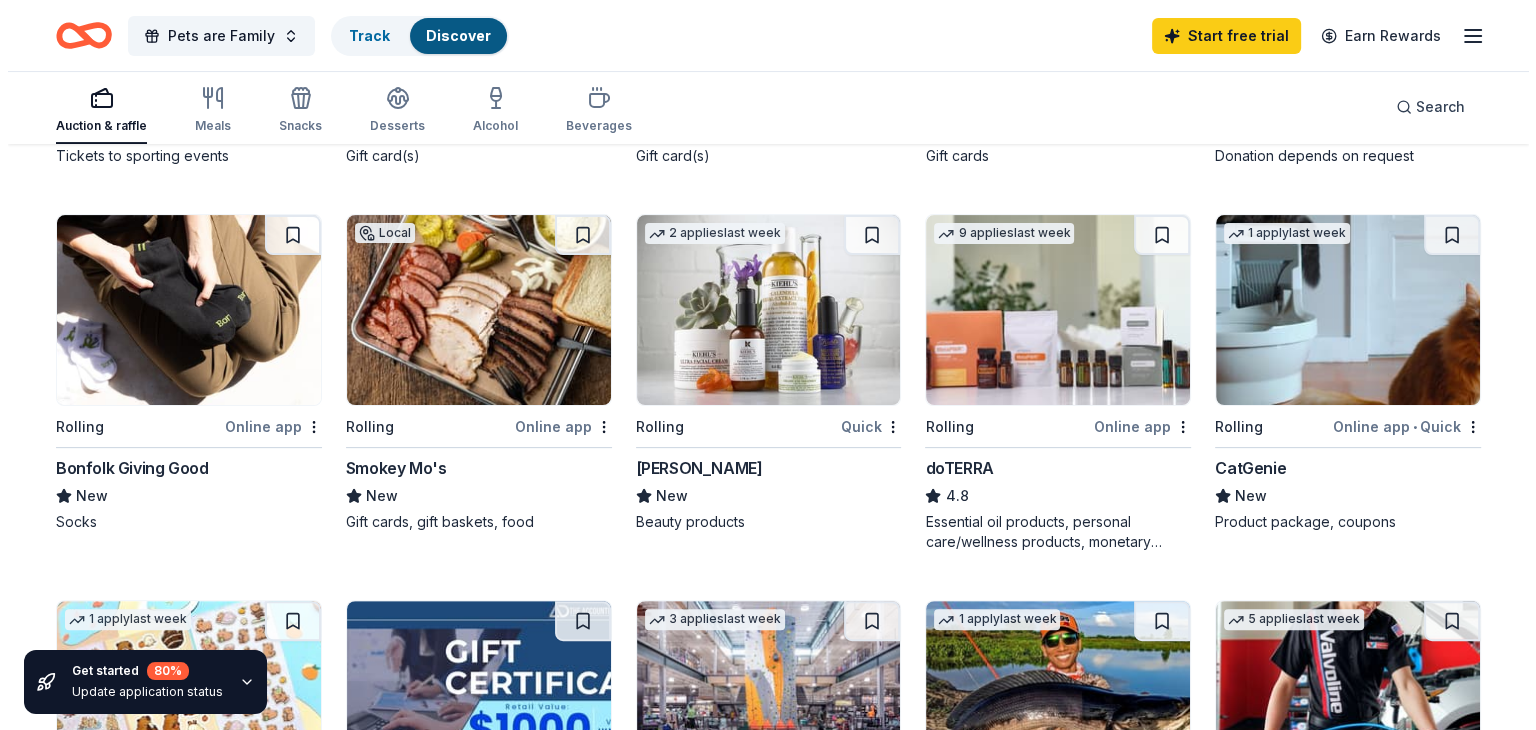 scroll, scrollTop: 0, scrollLeft: 0, axis: both 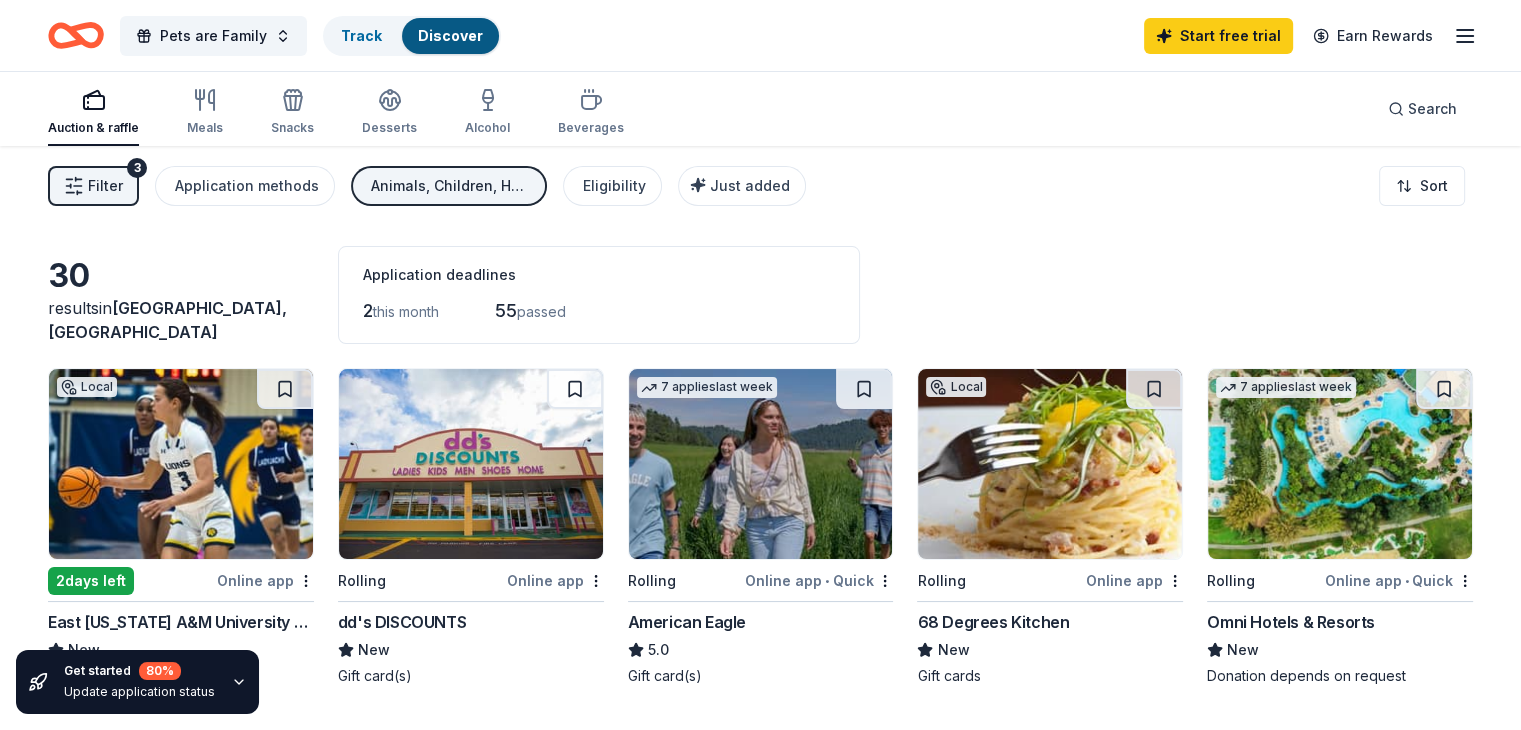 click on "Filter" at bounding box center (105, 186) 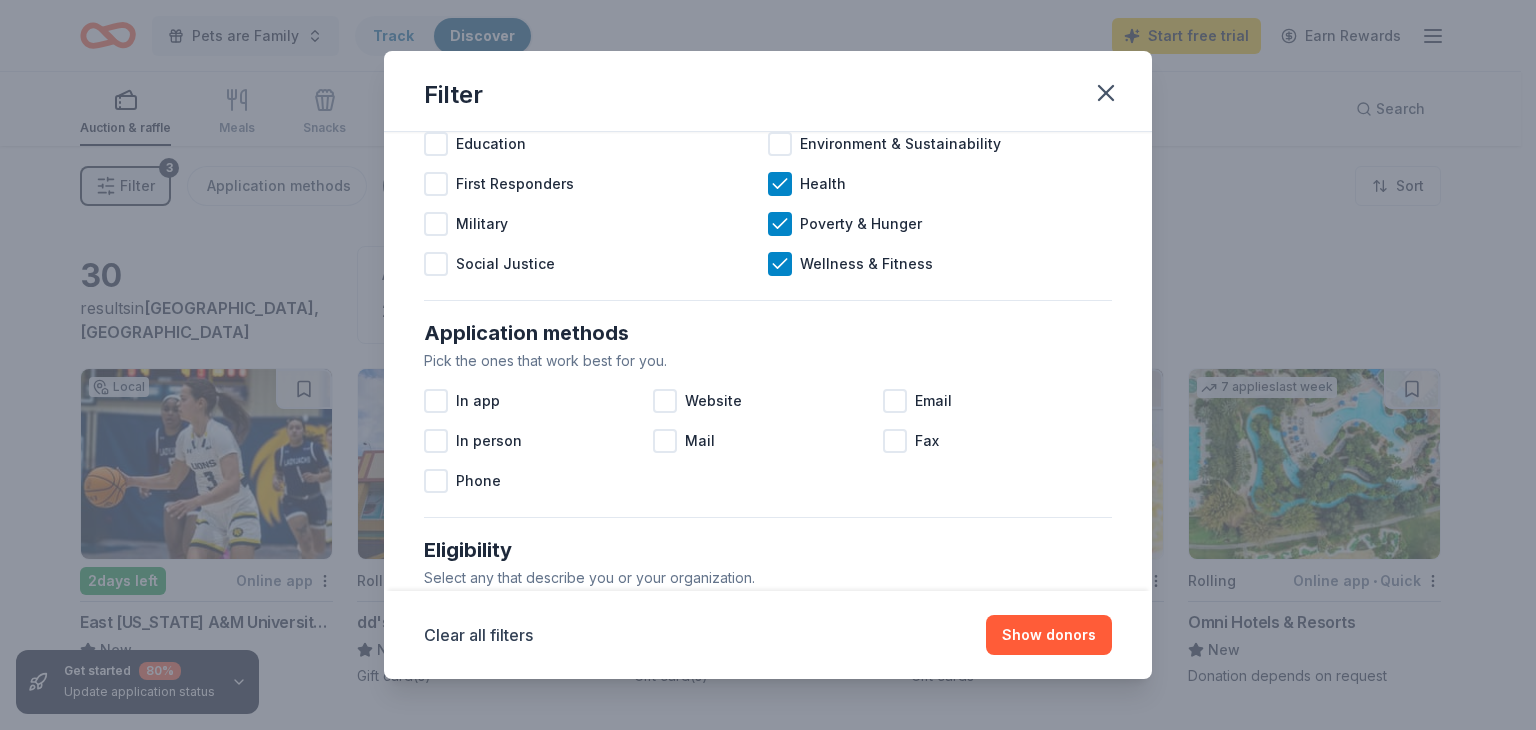 scroll, scrollTop: 187, scrollLeft: 0, axis: vertical 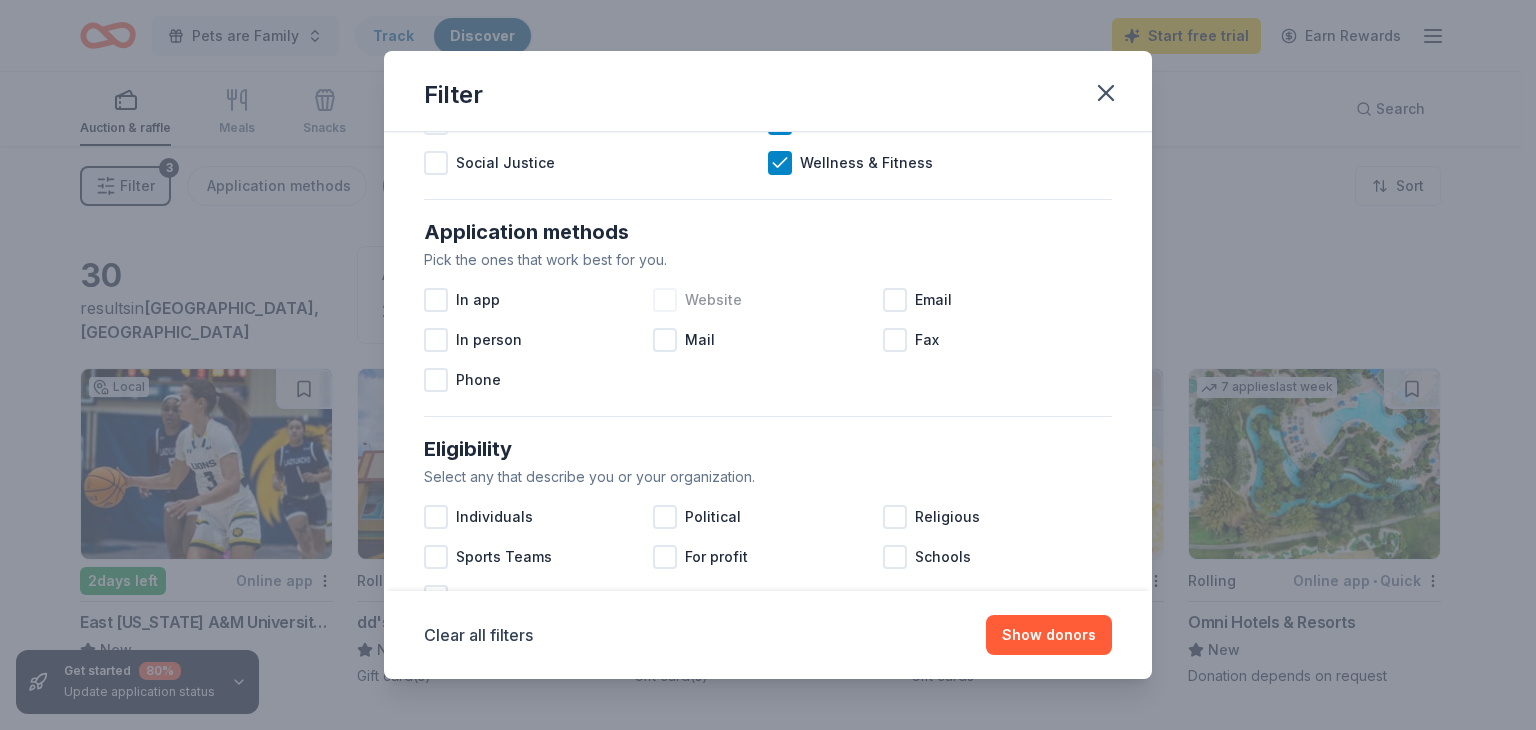 click at bounding box center (665, 300) 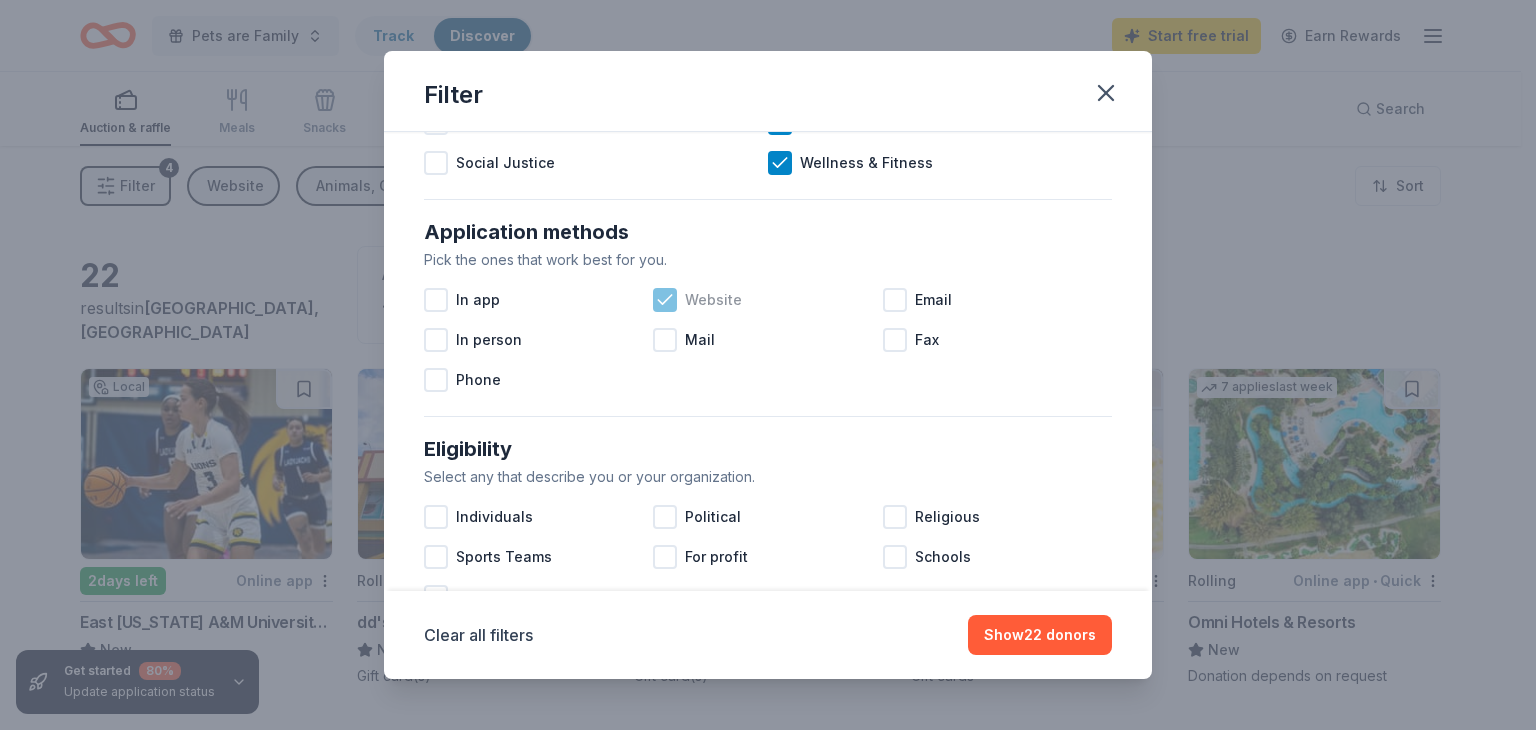 click 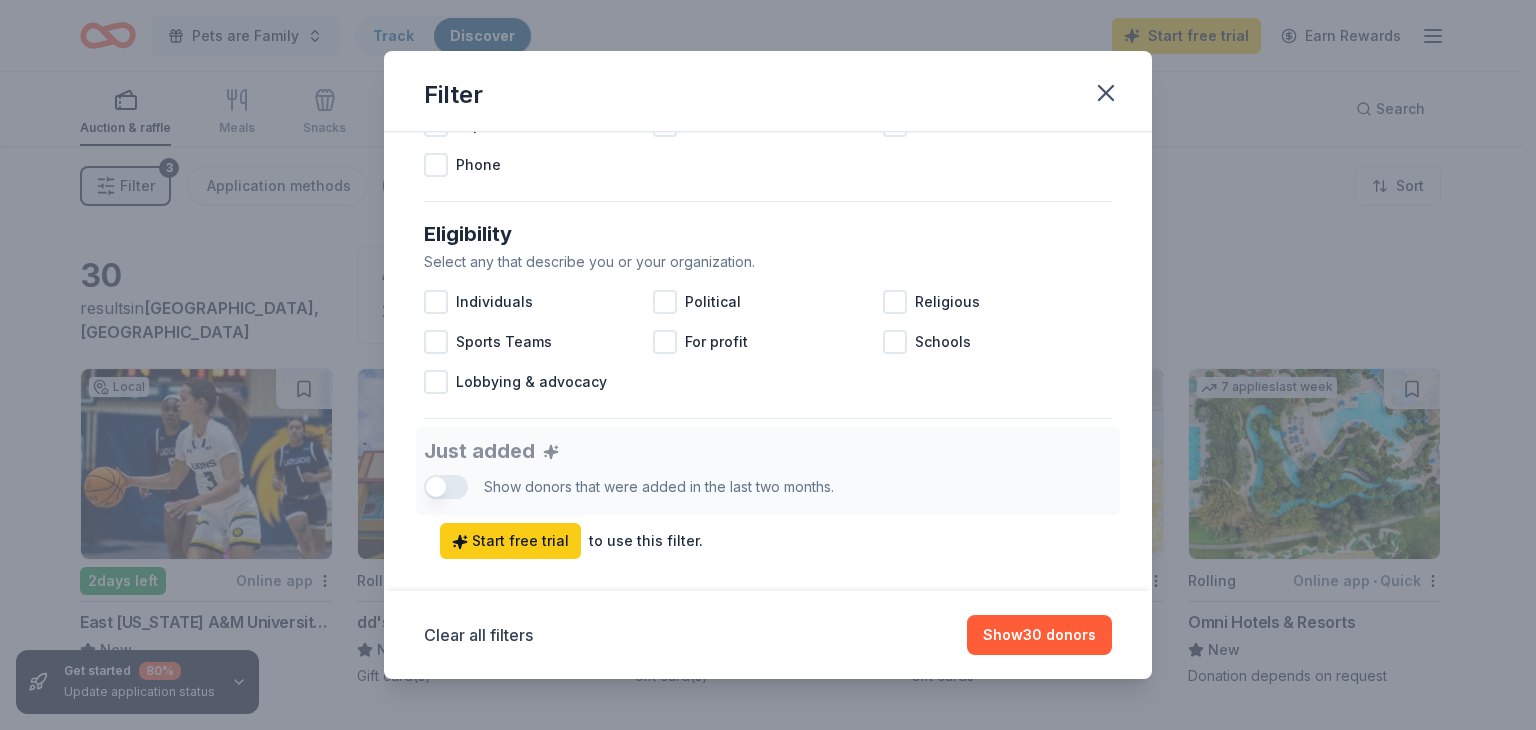 scroll, scrollTop: 520, scrollLeft: 0, axis: vertical 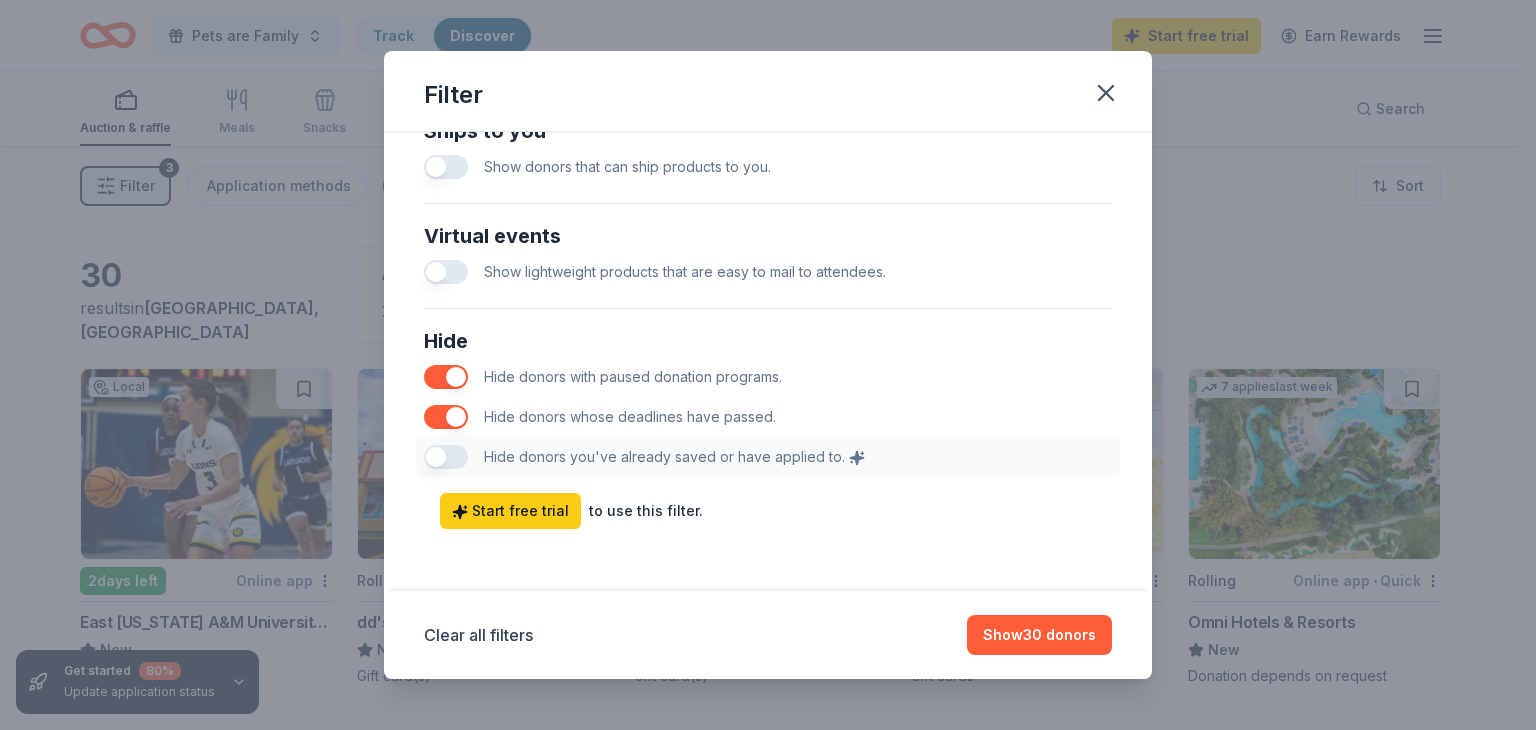 drag, startPoint x: 1008, startPoint y: 622, endPoint x: 1024, endPoint y: 622, distance: 16 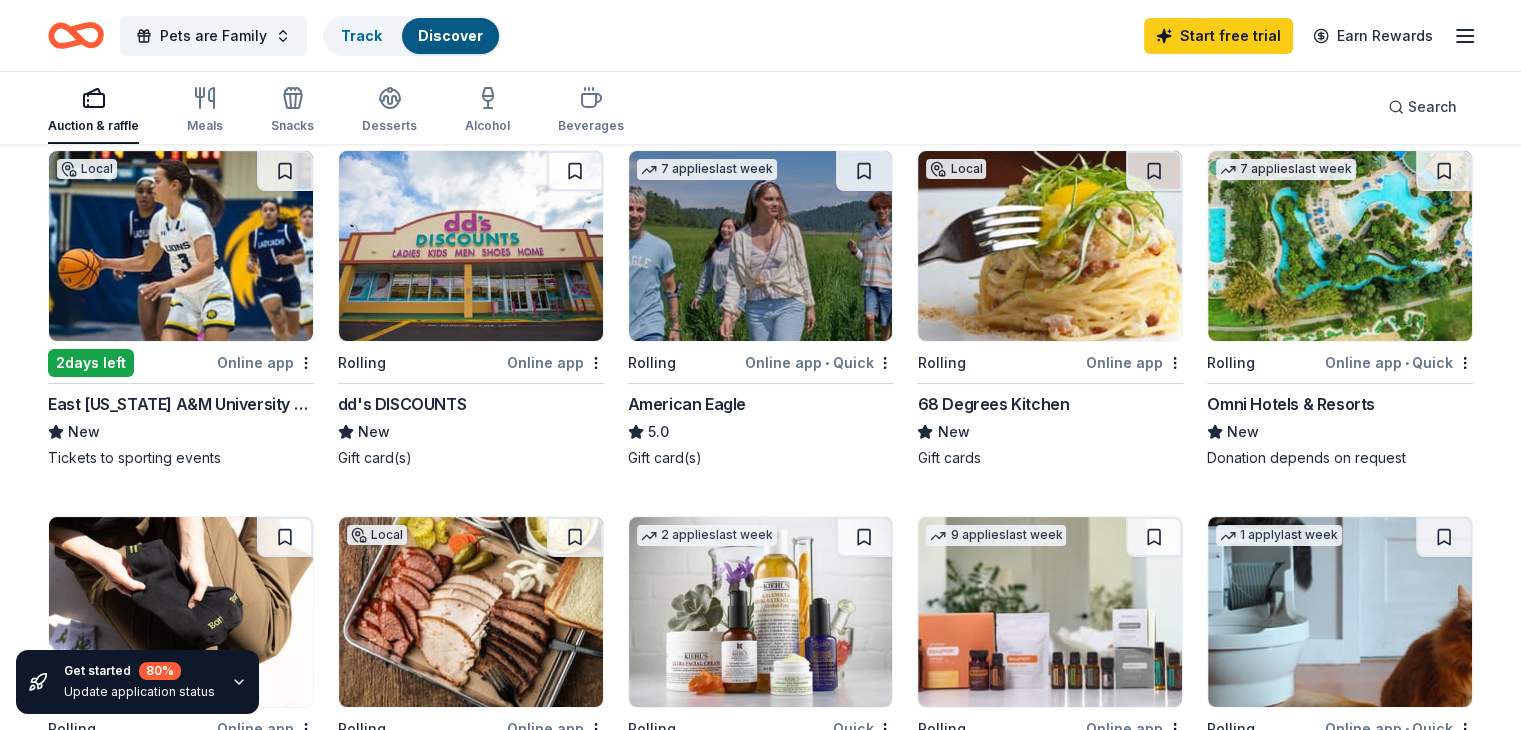 scroll, scrollTop: 403, scrollLeft: 0, axis: vertical 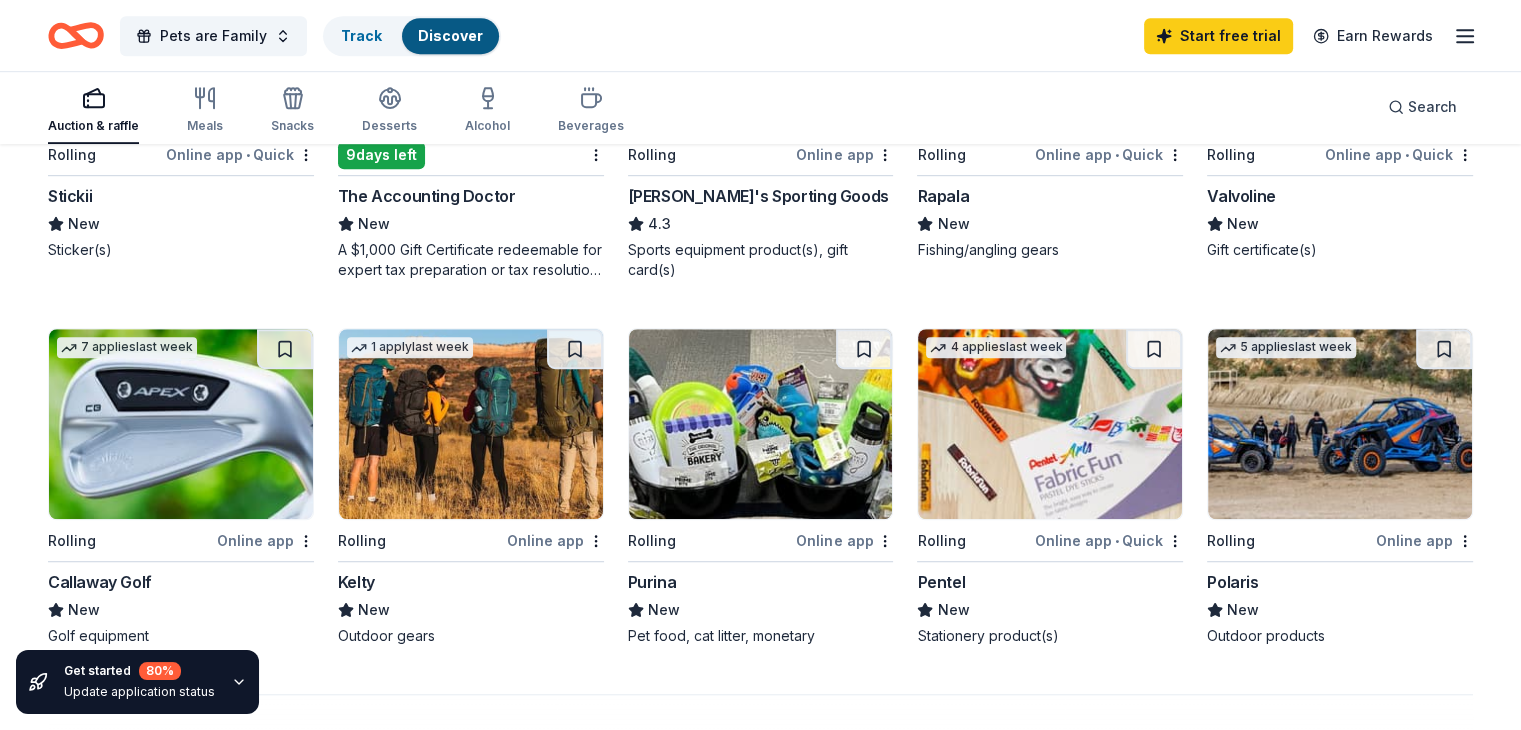 click at bounding box center [761, 424] 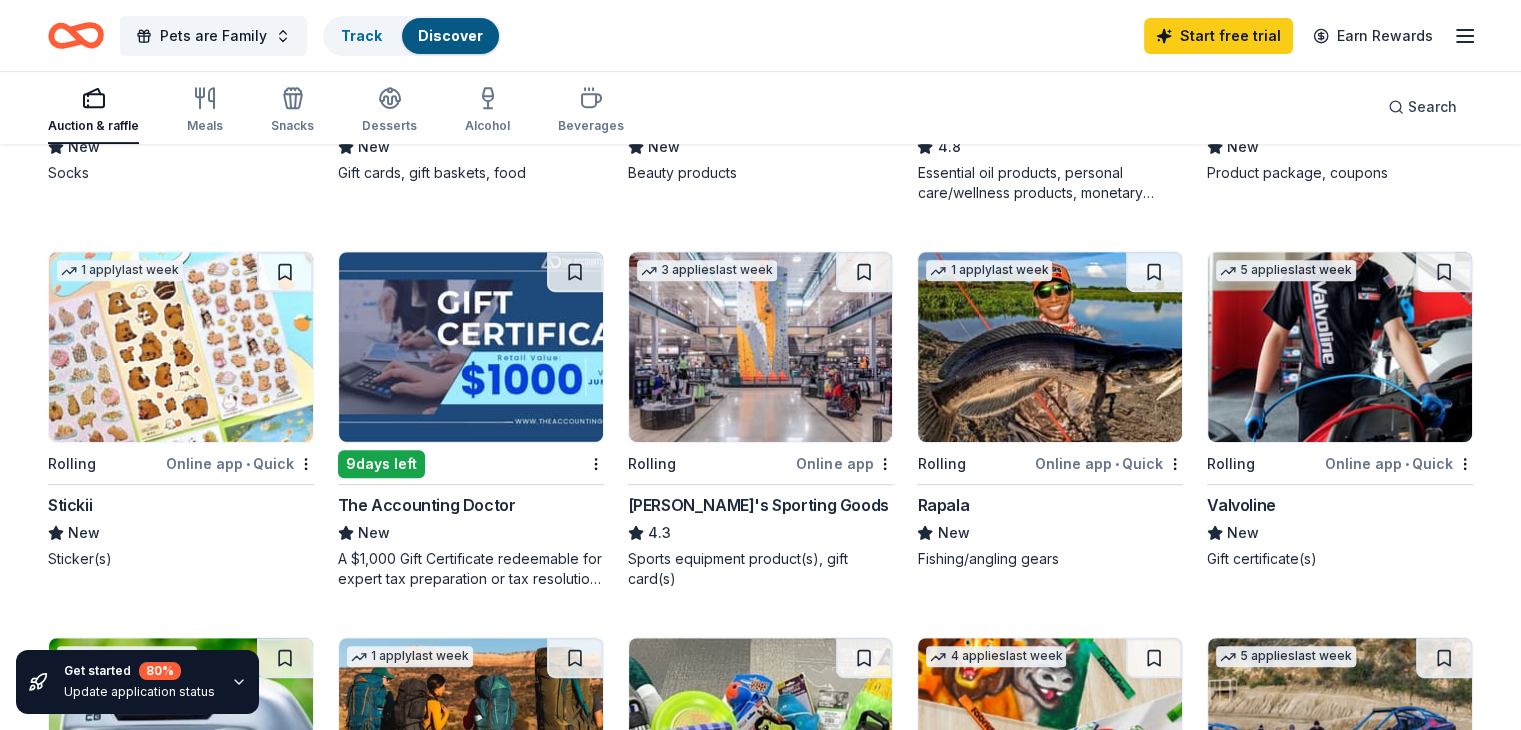 scroll, scrollTop: 841, scrollLeft: 0, axis: vertical 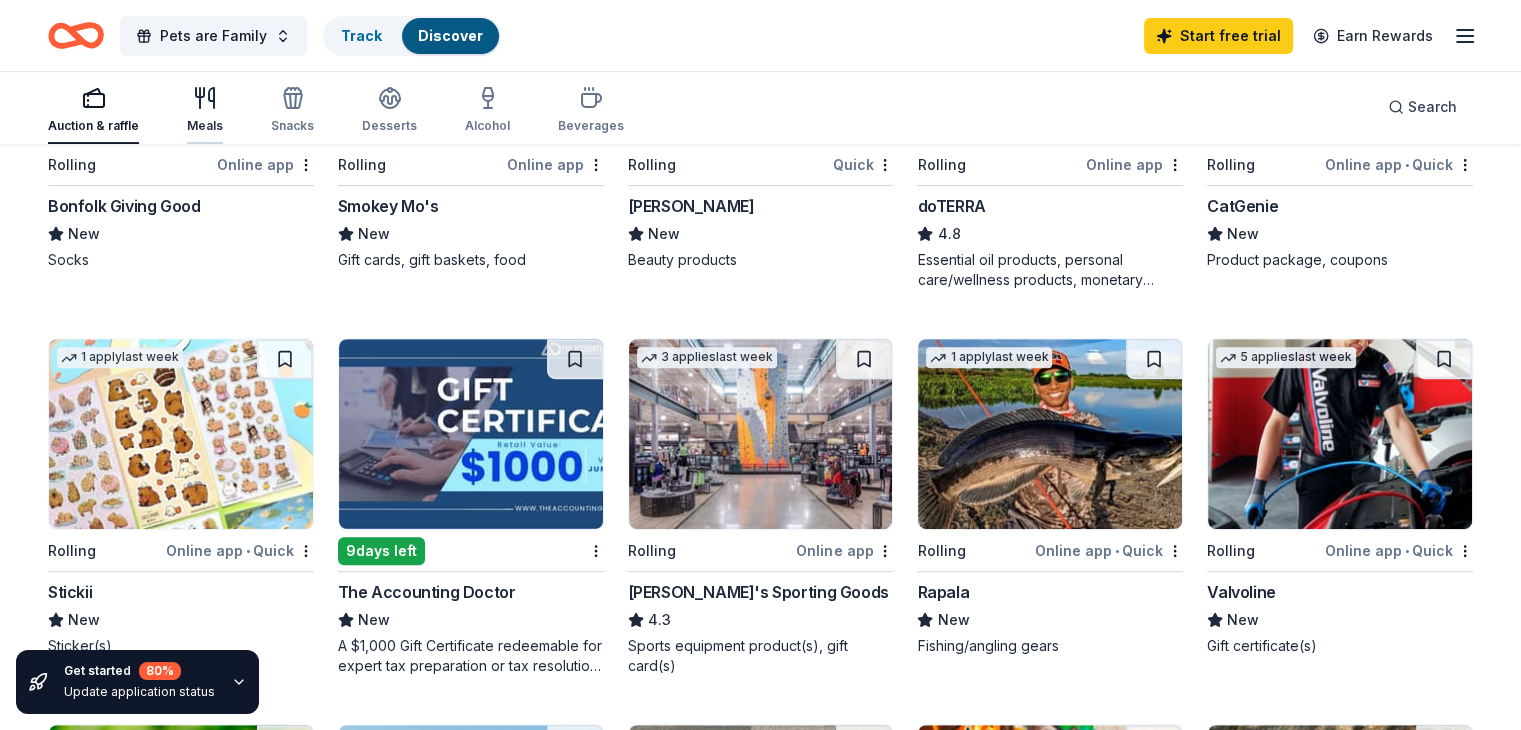 click 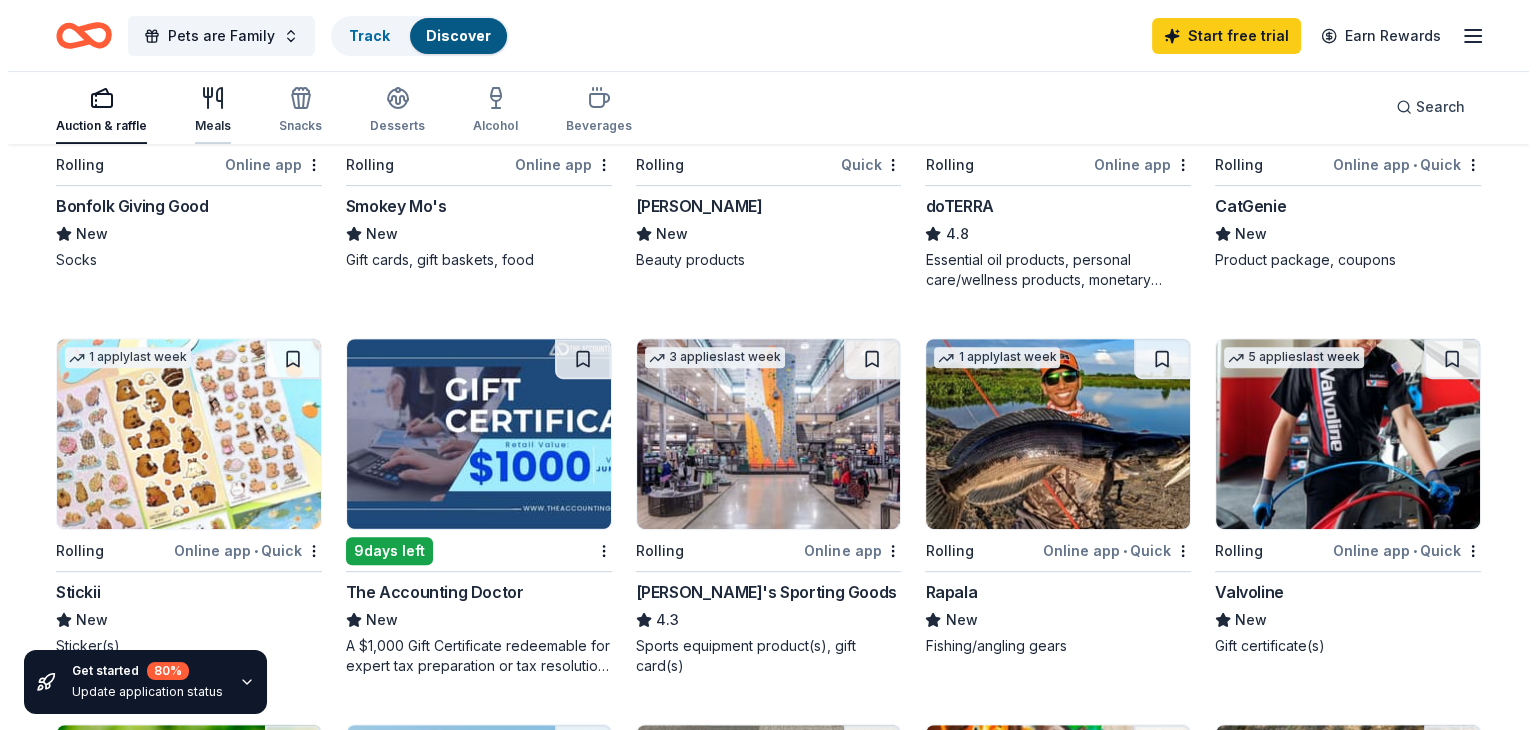 scroll, scrollTop: 0, scrollLeft: 0, axis: both 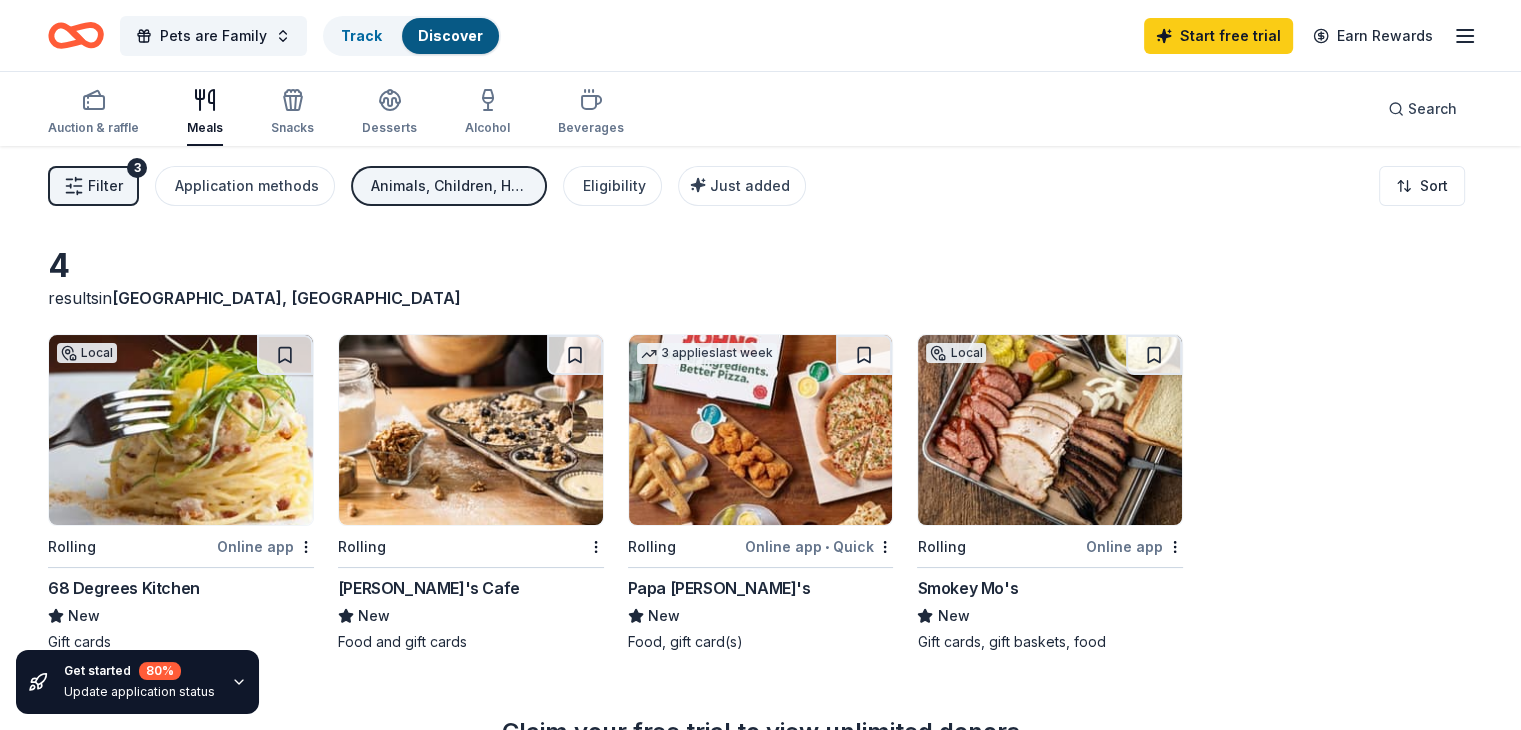 click on "Filter" at bounding box center (105, 186) 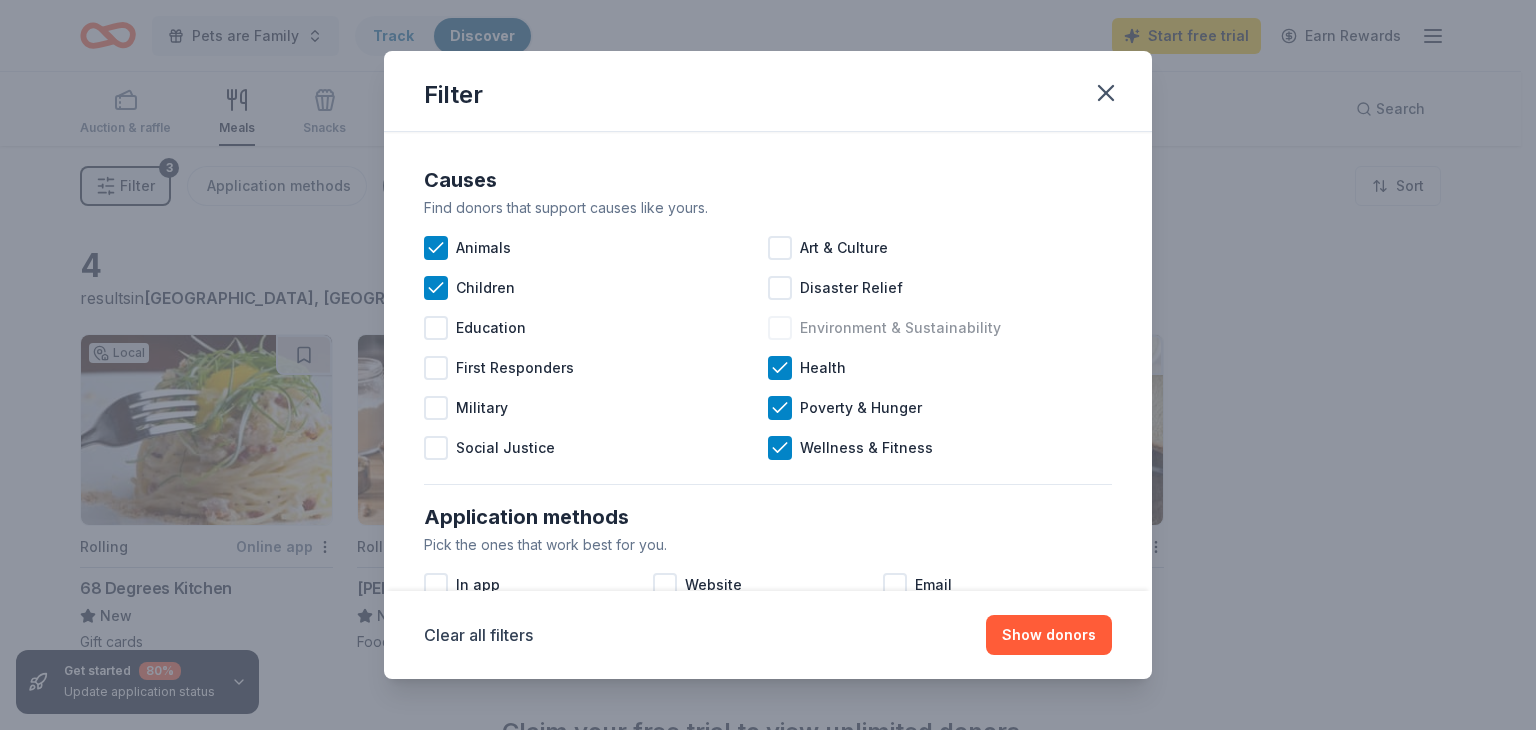 click at bounding box center (780, 328) 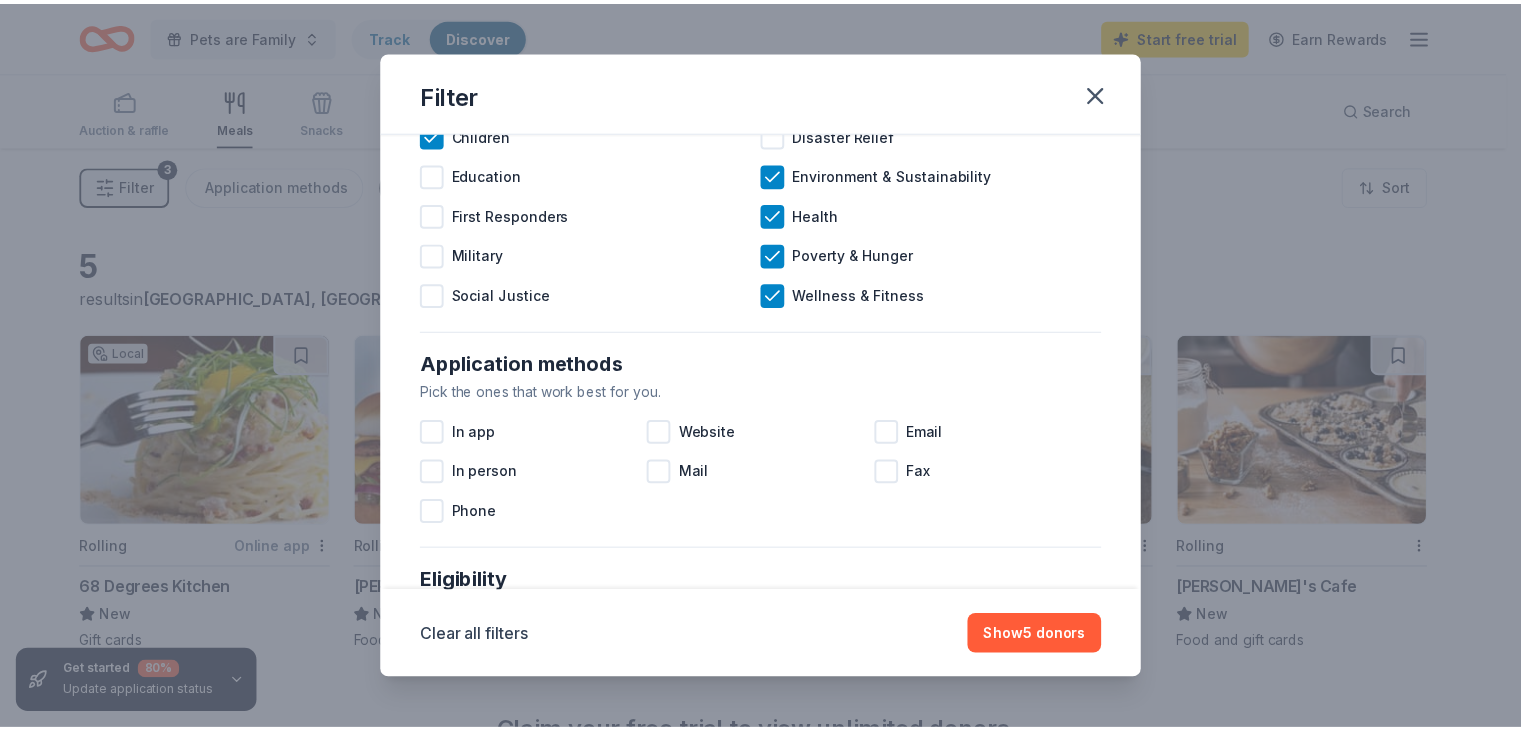 scroll, scrollTop: 0, scrollLeft: 0, axis: both 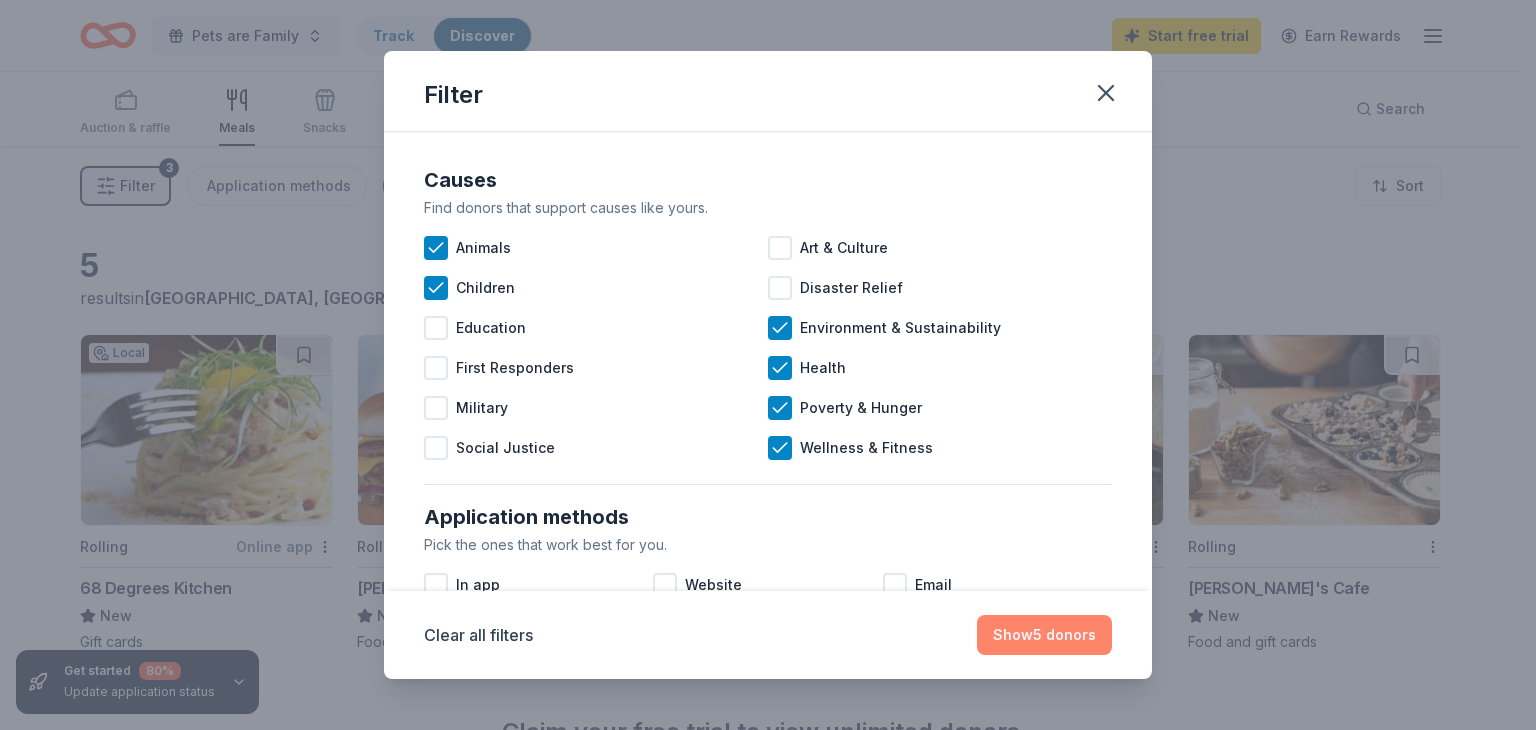 click on "Show  5   donors" at bounding box center [1044, 635] 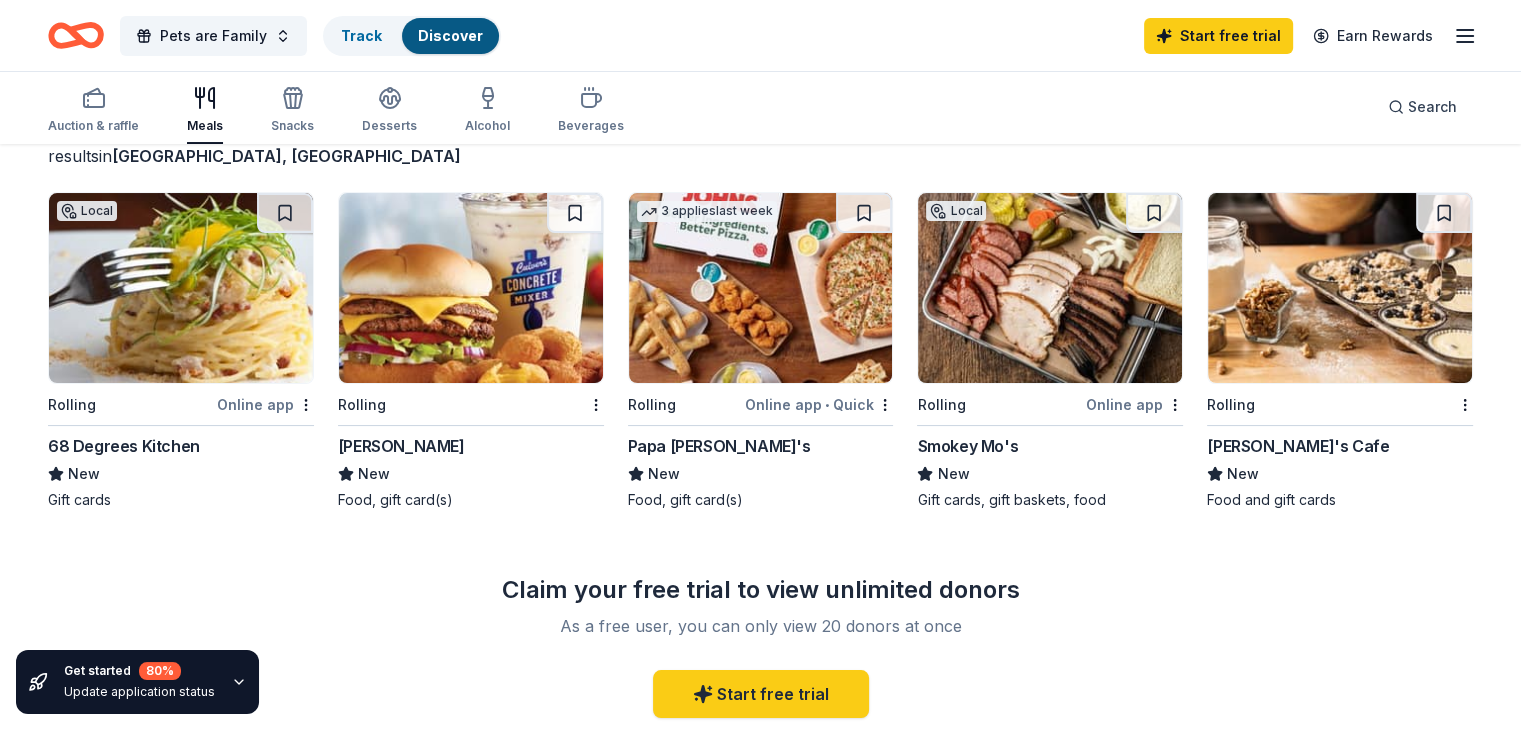 scroll, scrollTop: 0, scrollLeft: 0, axis: both 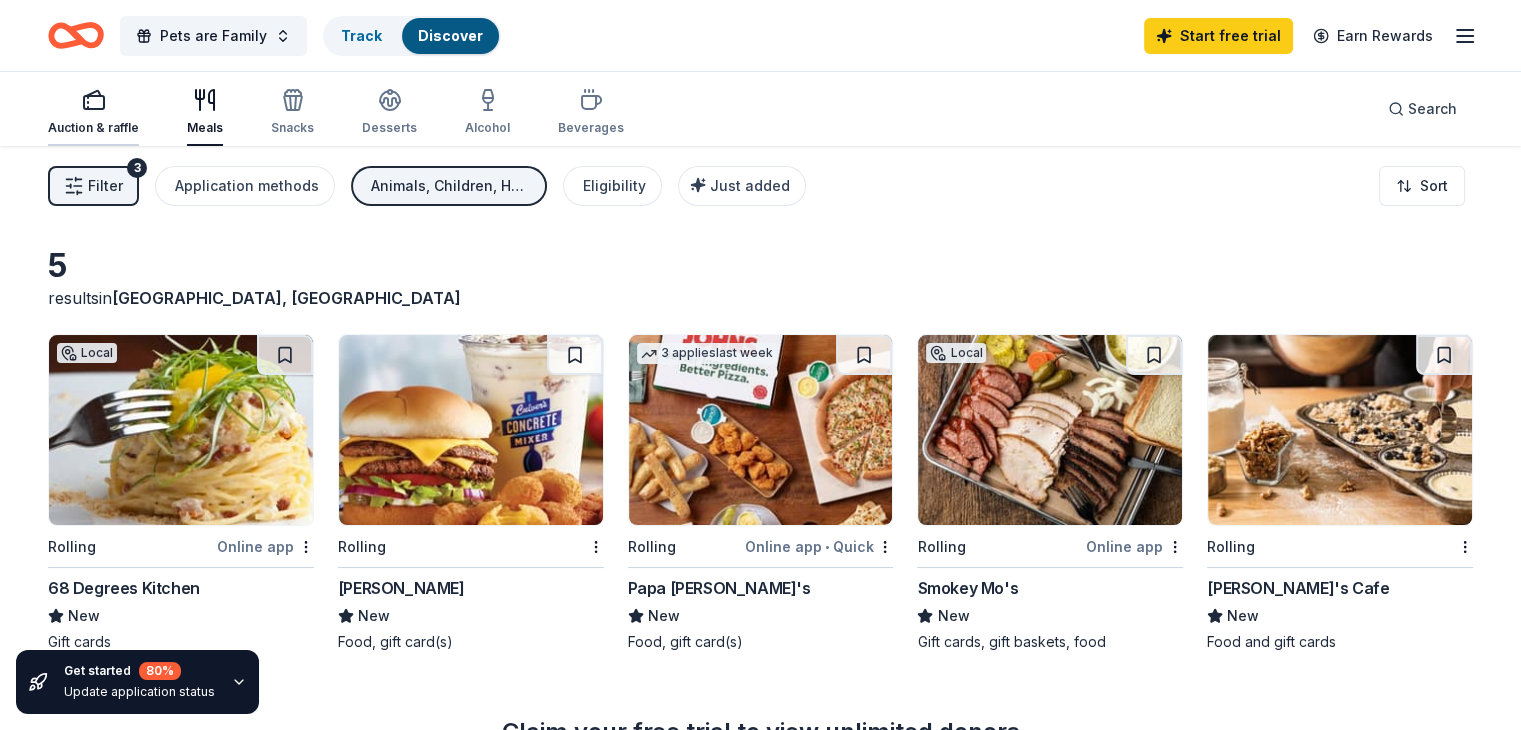 click on "Auction & raffle" at bounding box center (93, 128) 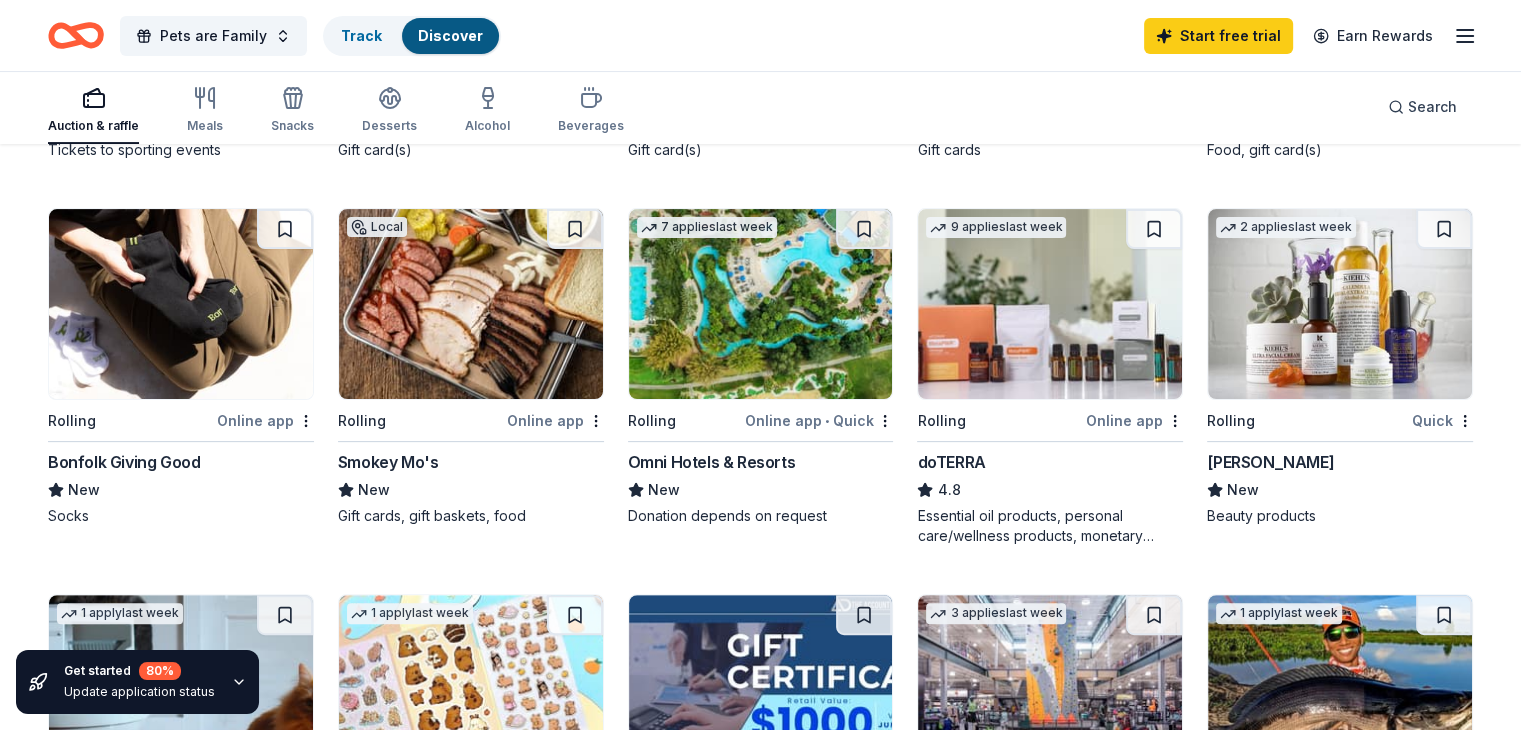 scroll, scrollTop: 536, scrollLeft: 0, axis: vertical 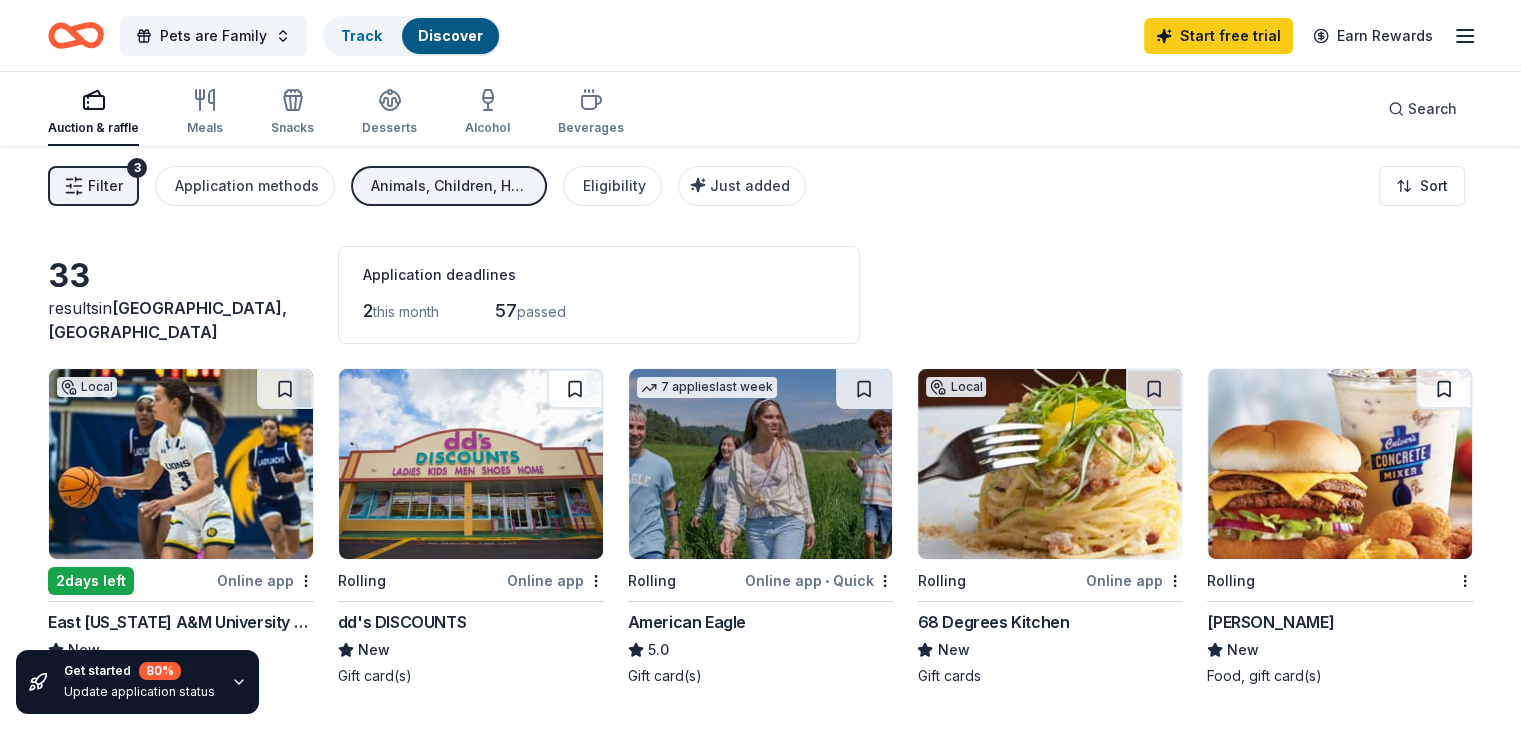 click on "Filter" at bounding box center (105, 186) 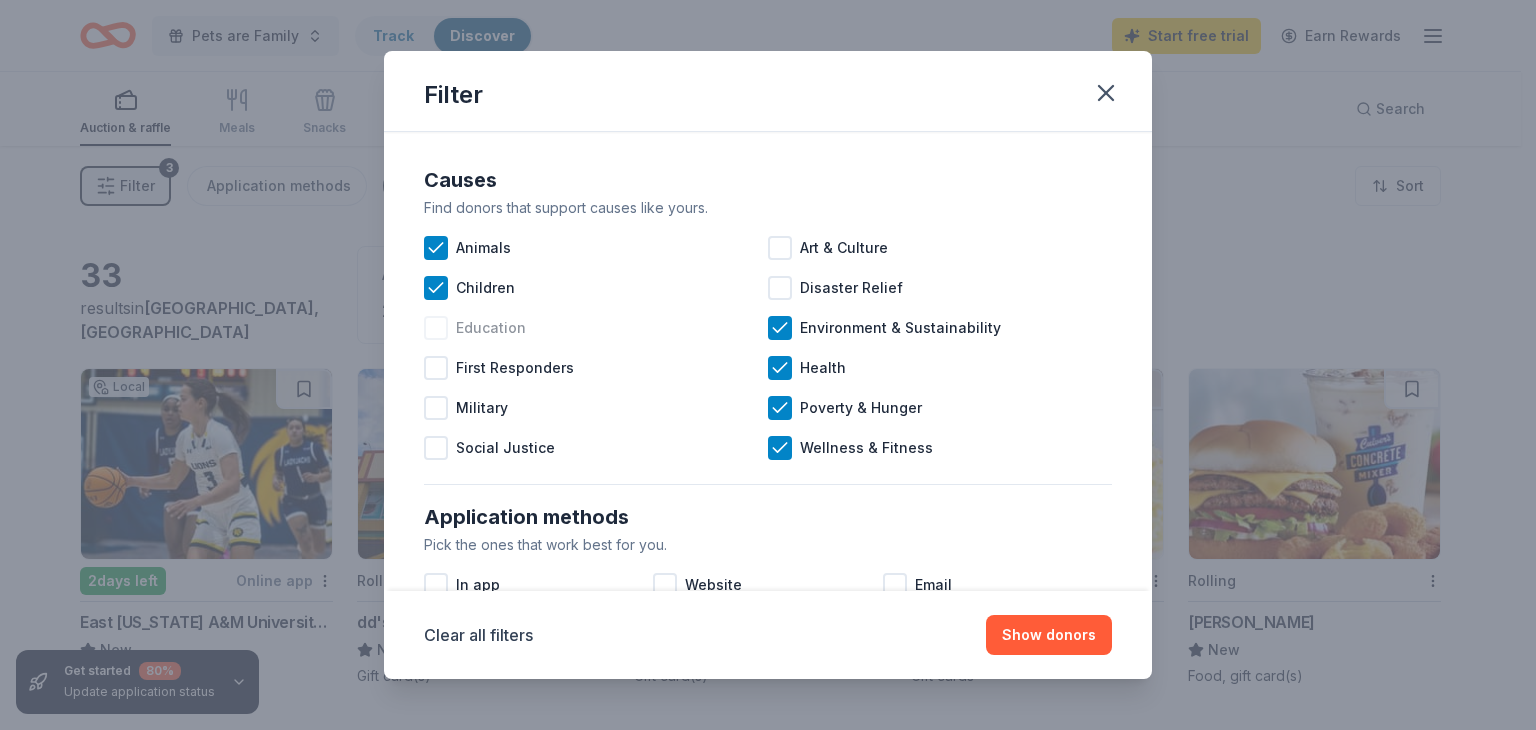 click at bounding box center (436, 328) 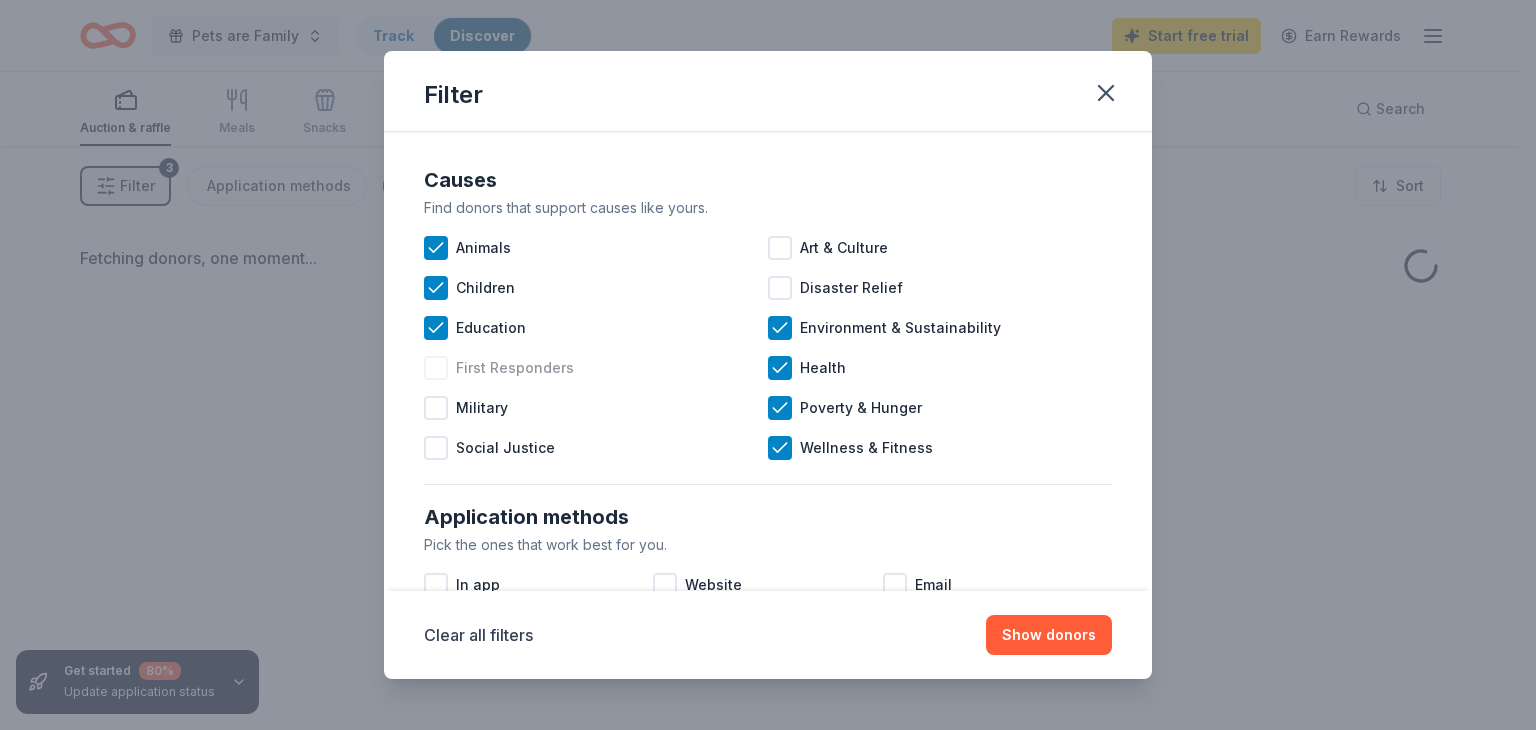 click at bounding box center (436, 368) 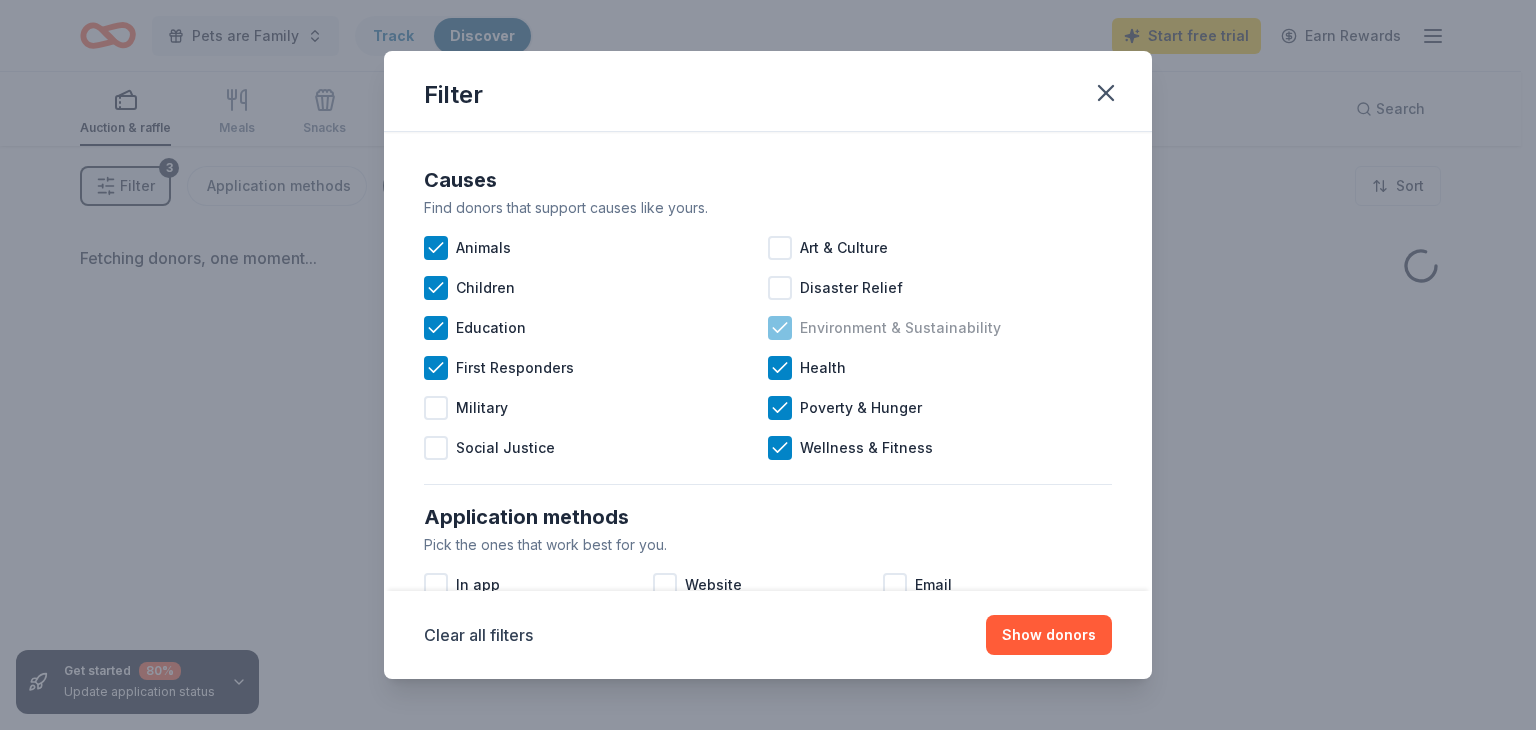 click 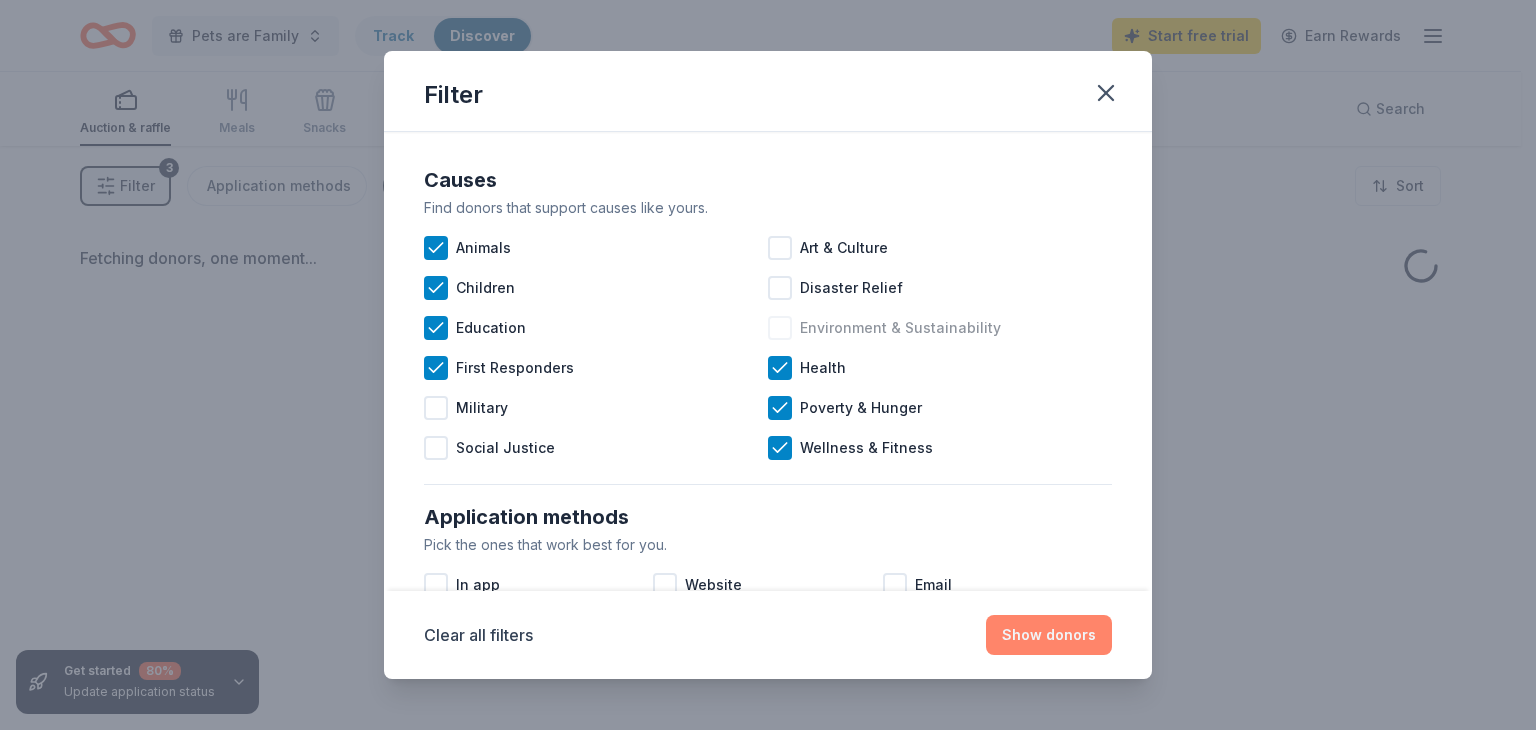 click on "Show    donors" at bounding box center [1049, 635] 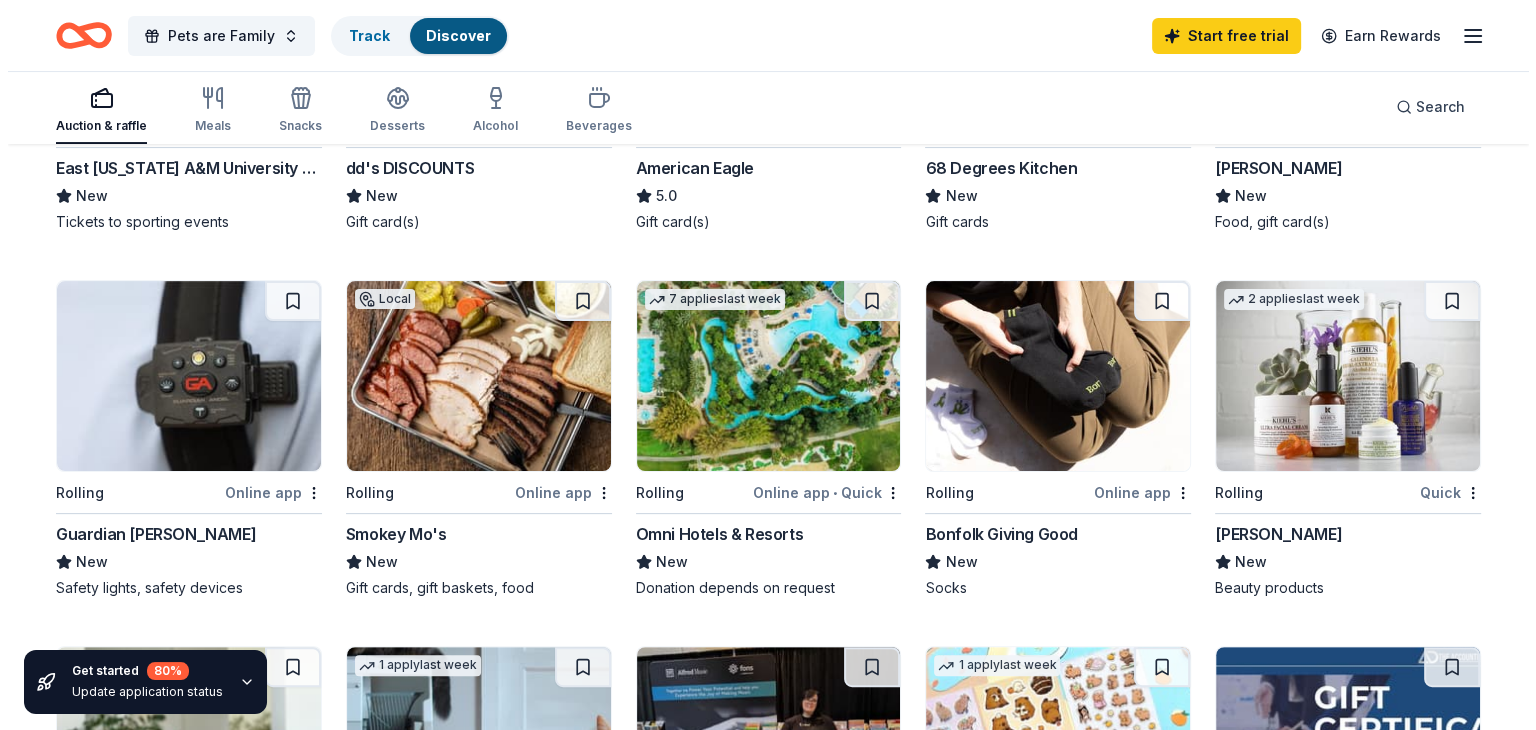scroll, scrollTop: 0, scrollLeft: 0, axis: both 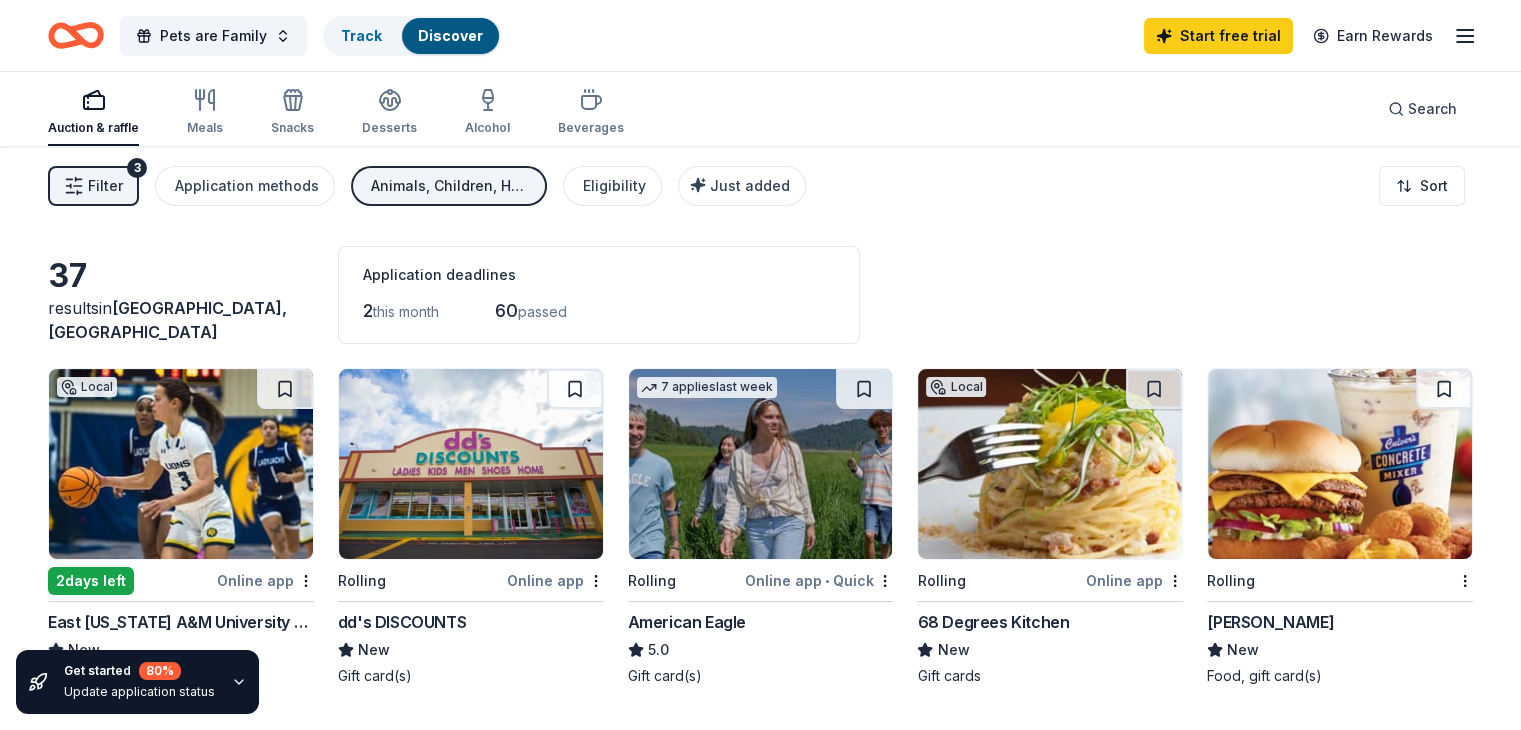 click on "Filter" at bounding box center (105, 186) 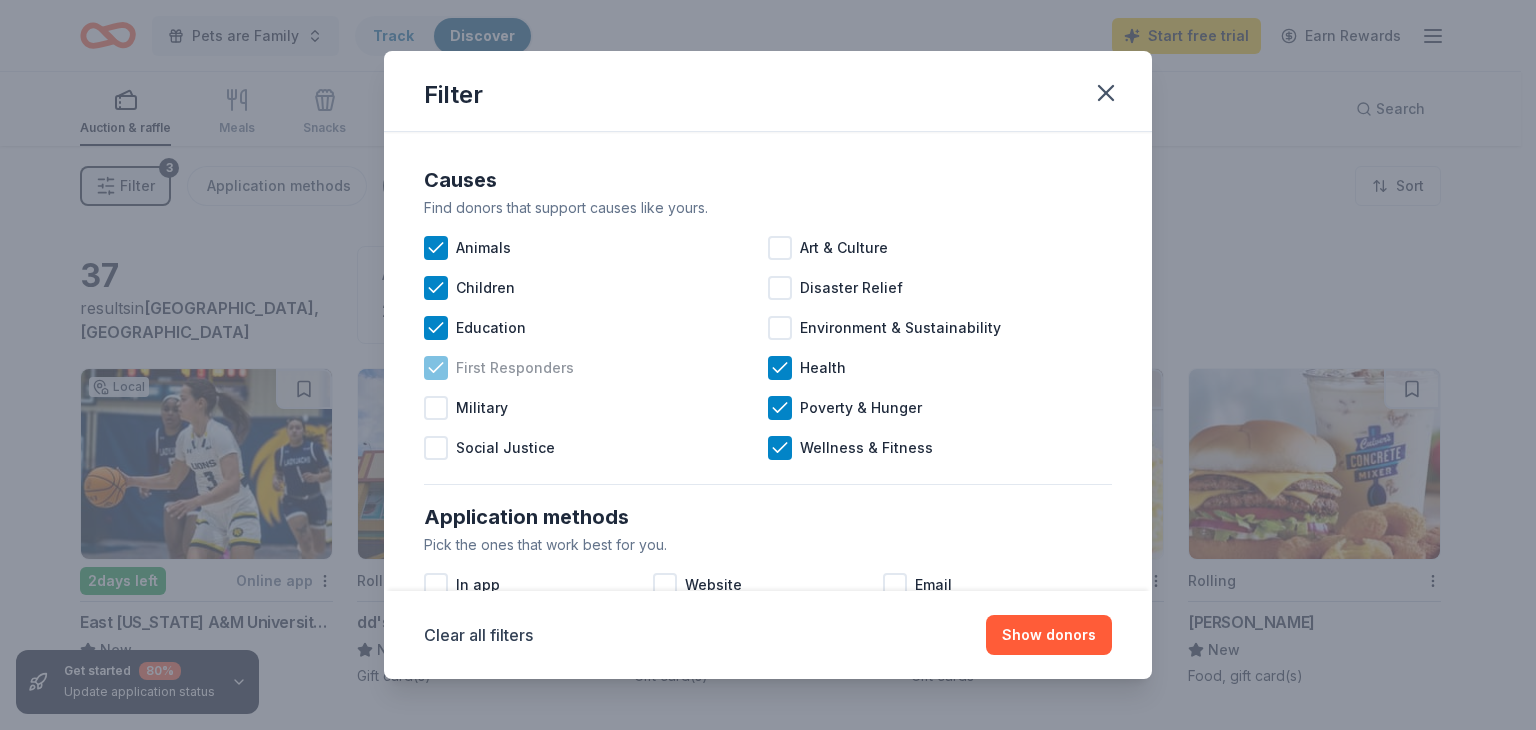 click 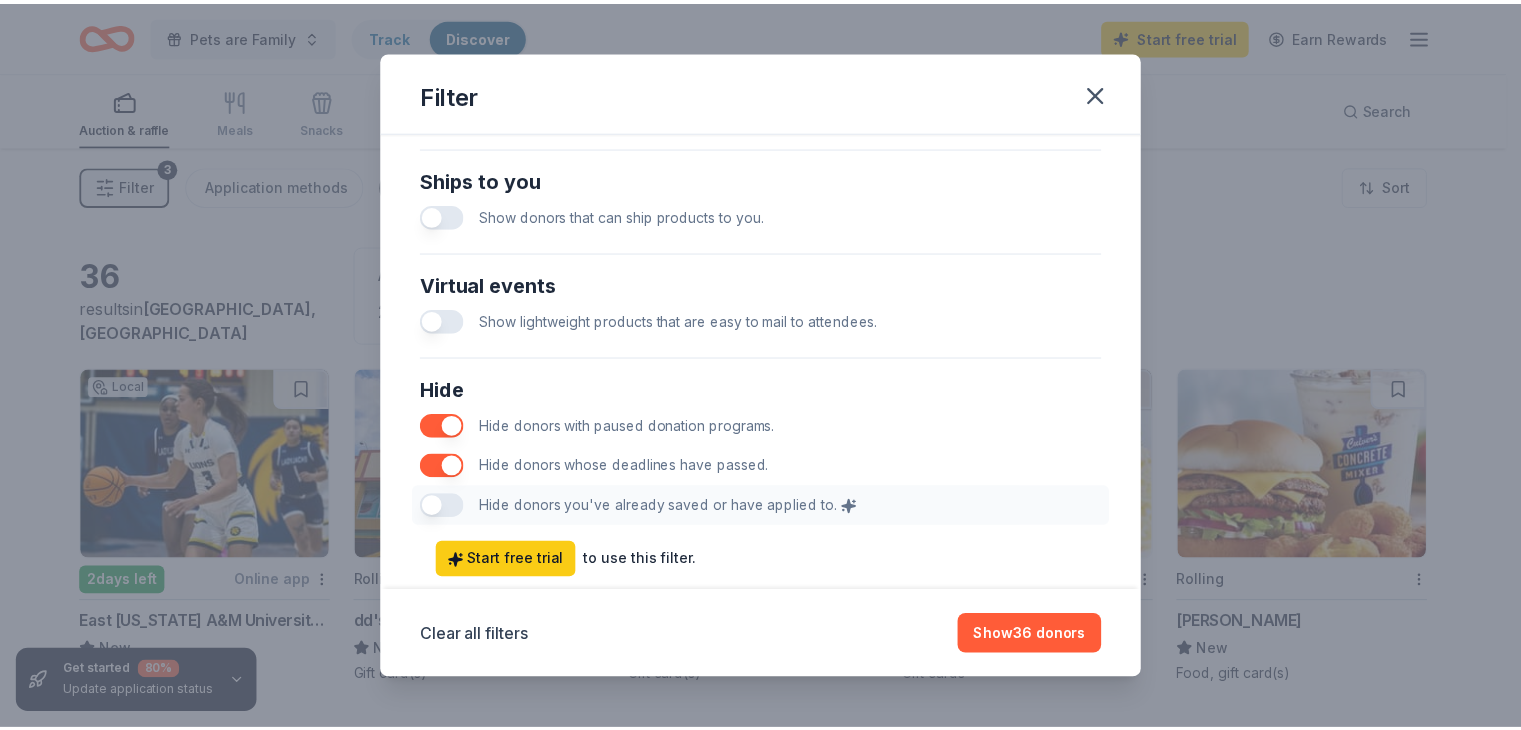 scroll, scrollTop: 993, scrollLeft: 0, axis: vertical 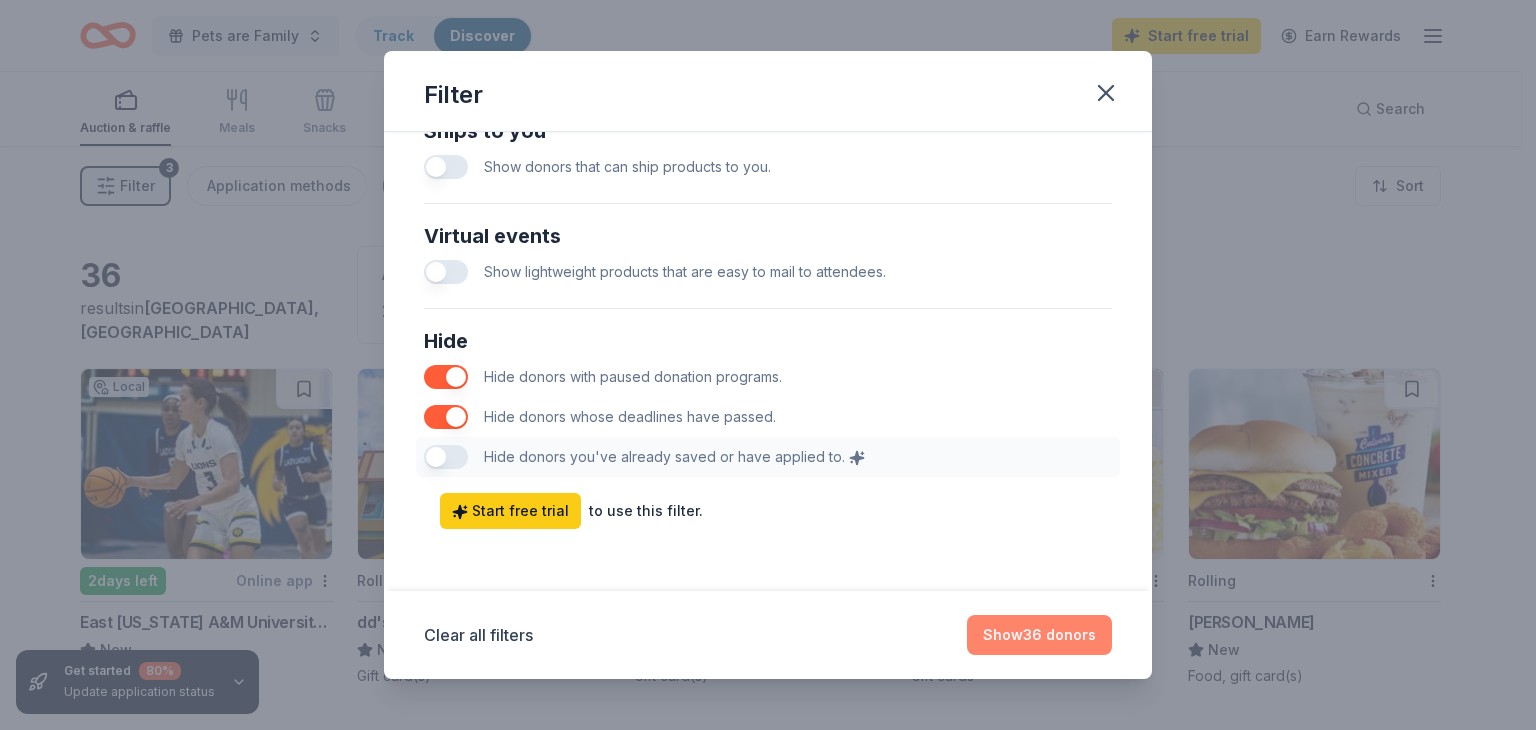 click on "Show  36   donors" at bounding box center (1039, 635) 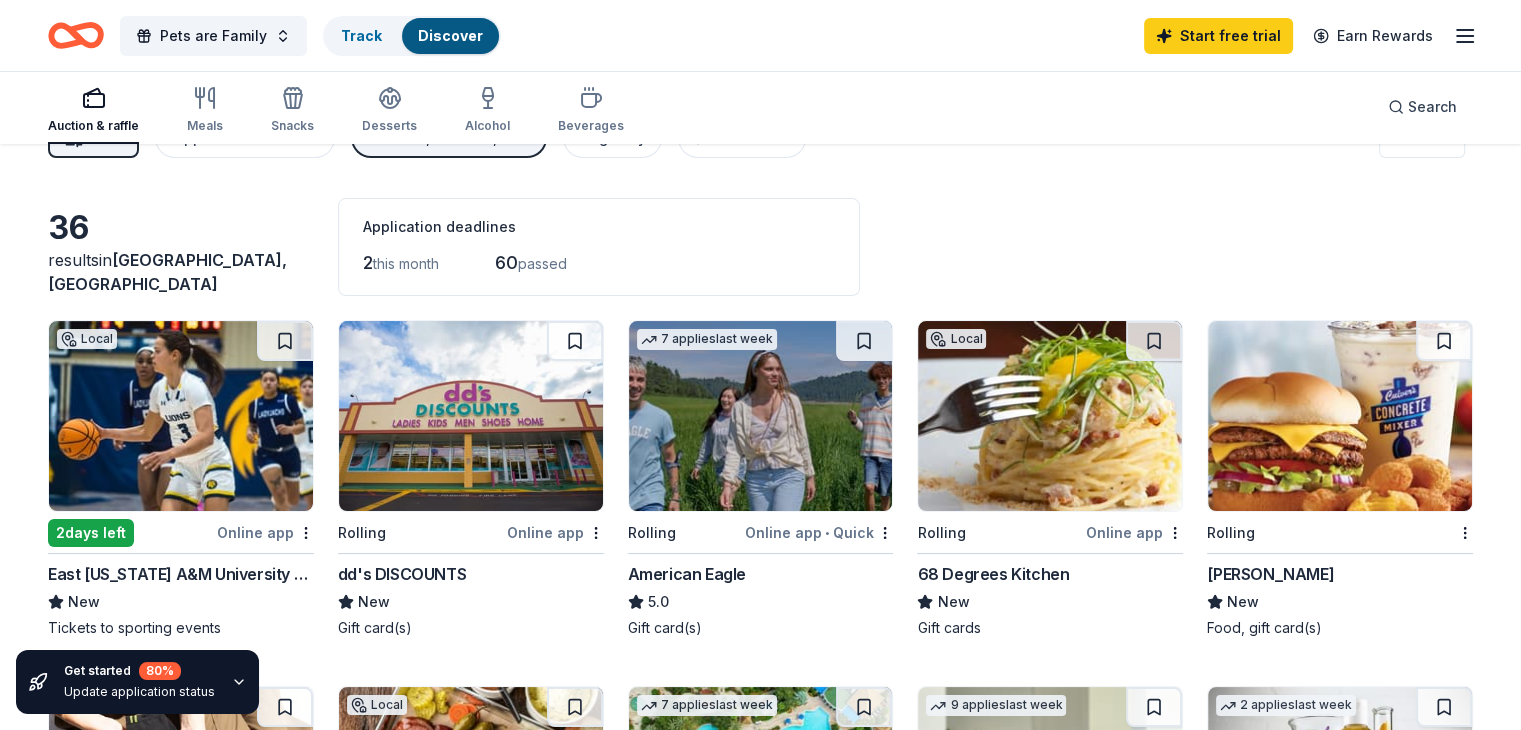 scroll, scrollTop: 10, scrollLeft: 0, axis: vertical 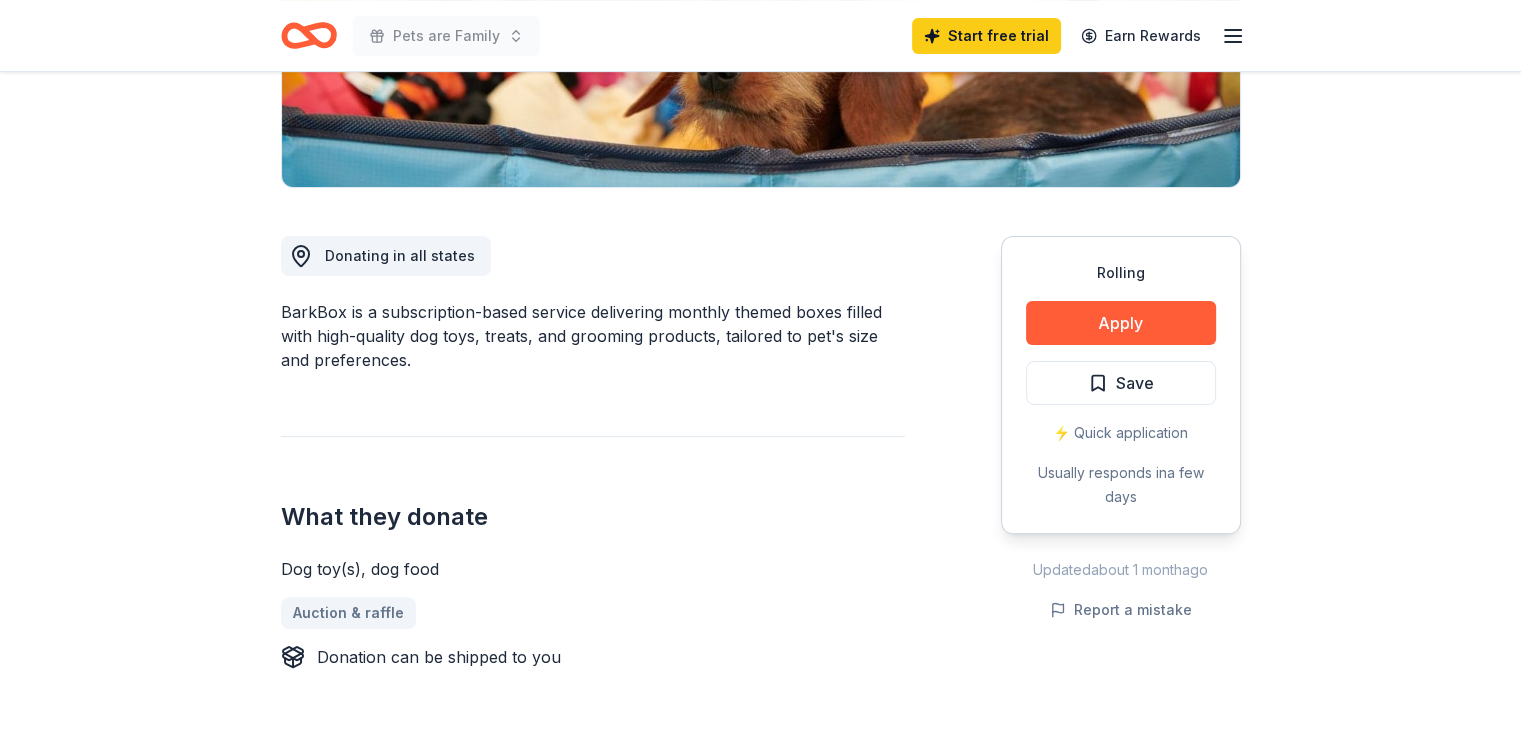 drag, startPoint x: 0, startPoint y: 0, endPoint x: 1529, endPoint y: 130, distance: 1534.5165 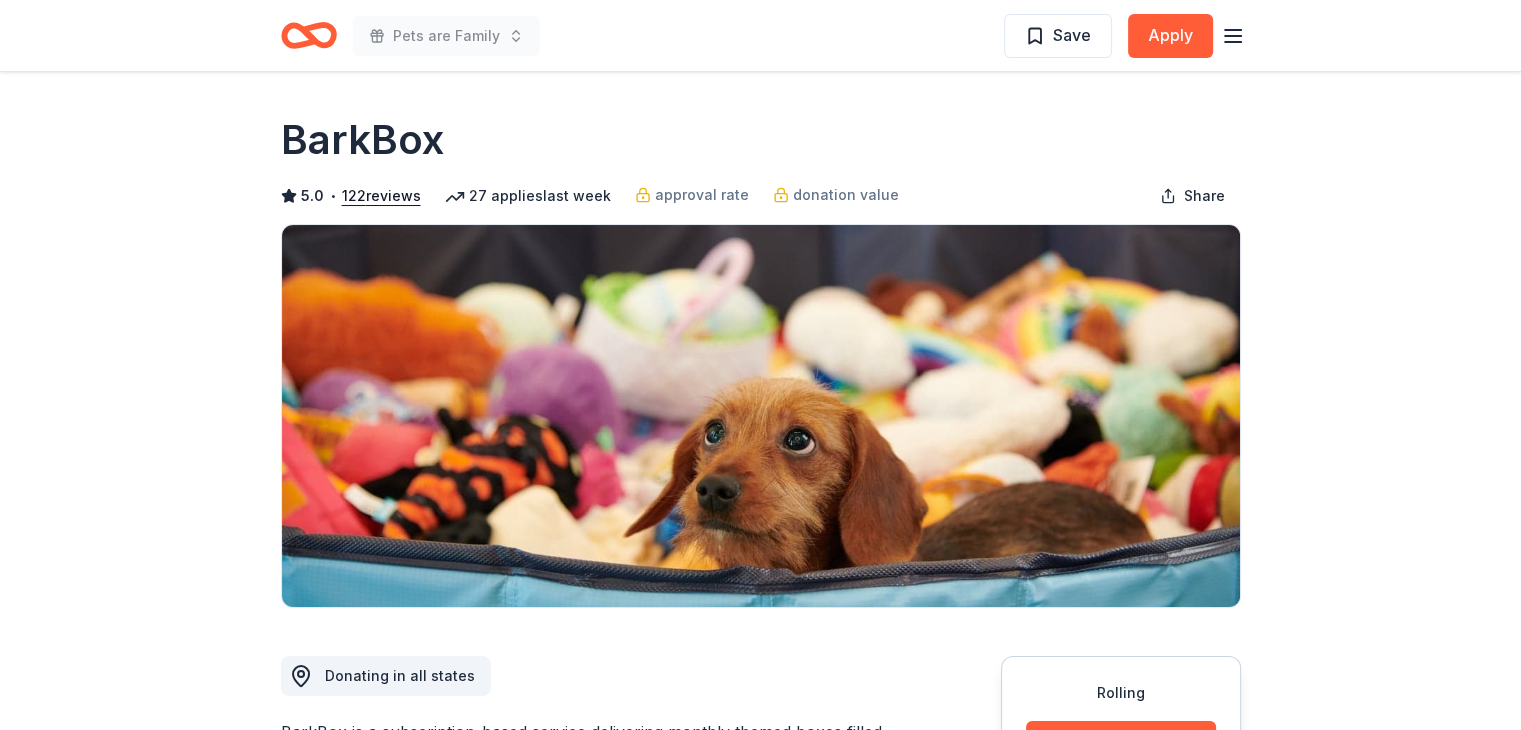 click on "Rolling Share BarkBox 5.0 • 122  reviews 27   applies  last week approval rate donation value Share Donating in all states BarkBox is a subscription-based service delivering monthly themed boxes filled with high-quality dog toys, treats, and grooming products, tailored to pet's size and preferences. What they donate Dog toy(s), dog food Auction & raffle Donation can be shipped to you Who they donate to  Preferred 501(c)(3) preferred Rolling Apply Save ⚡️ Quick application Usually responds in  a few days Updated  about 1 month  ago Report a mistake approval rate 20 % approved 30 % declined 50 % no response donation value (average) 20% 70% 0% 10% $xx - $xx $xx - $xx $xx - $xx $xx - $xx Start free Pro trial to view approval rates and average donation values 5.0 • 122  reviews See all  122  reviews Connecticut breast health initiative June 2025 • Approved A Lab for LIfe  May 2025 • Approved Ethan and The Bean NJ 501c3 Non Profit  May 2025 • Declined Community Cat Angels May 2025 • Approved • •" at bounding box center [760, 1640] 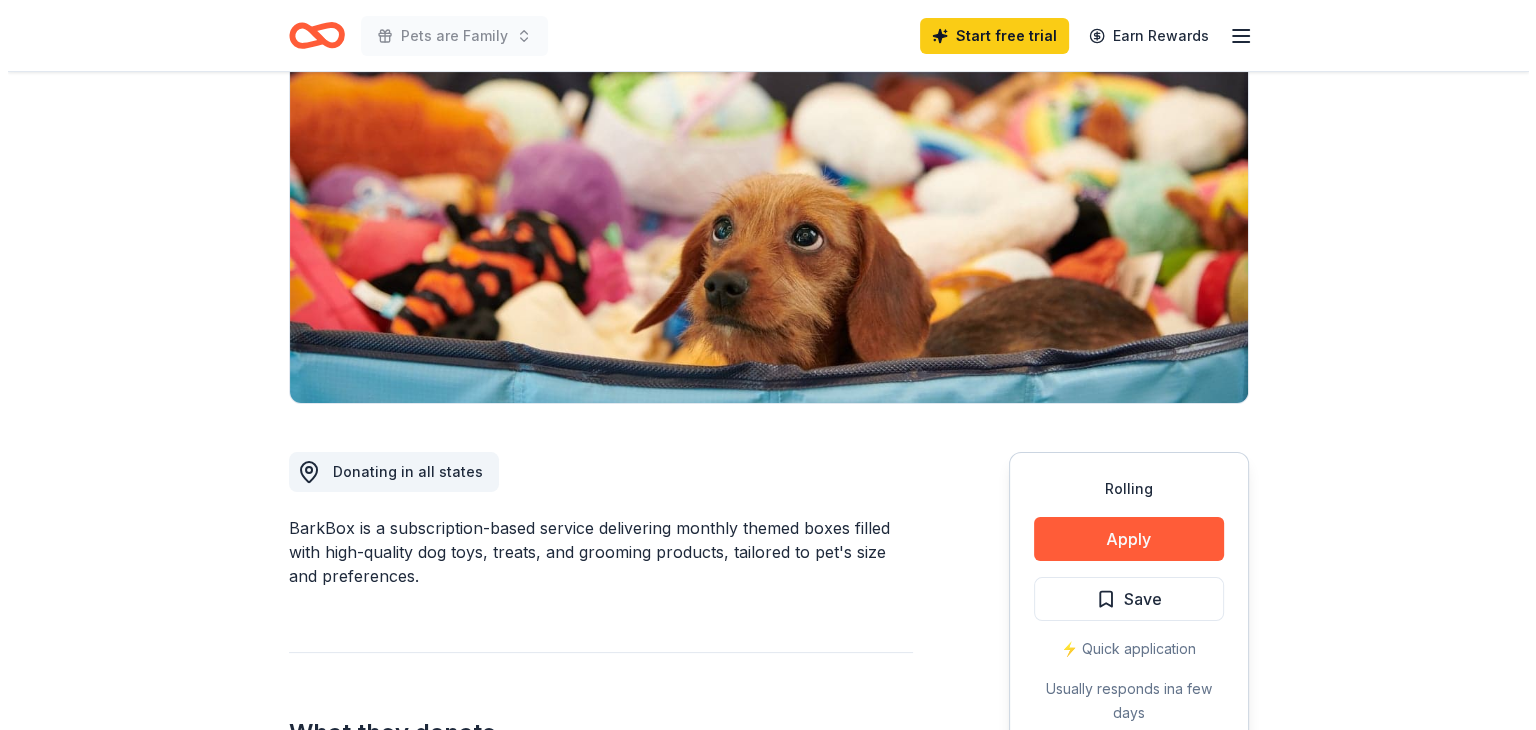 scroll, scrollTop: 300, scrollLeft: 0, axis: vertical 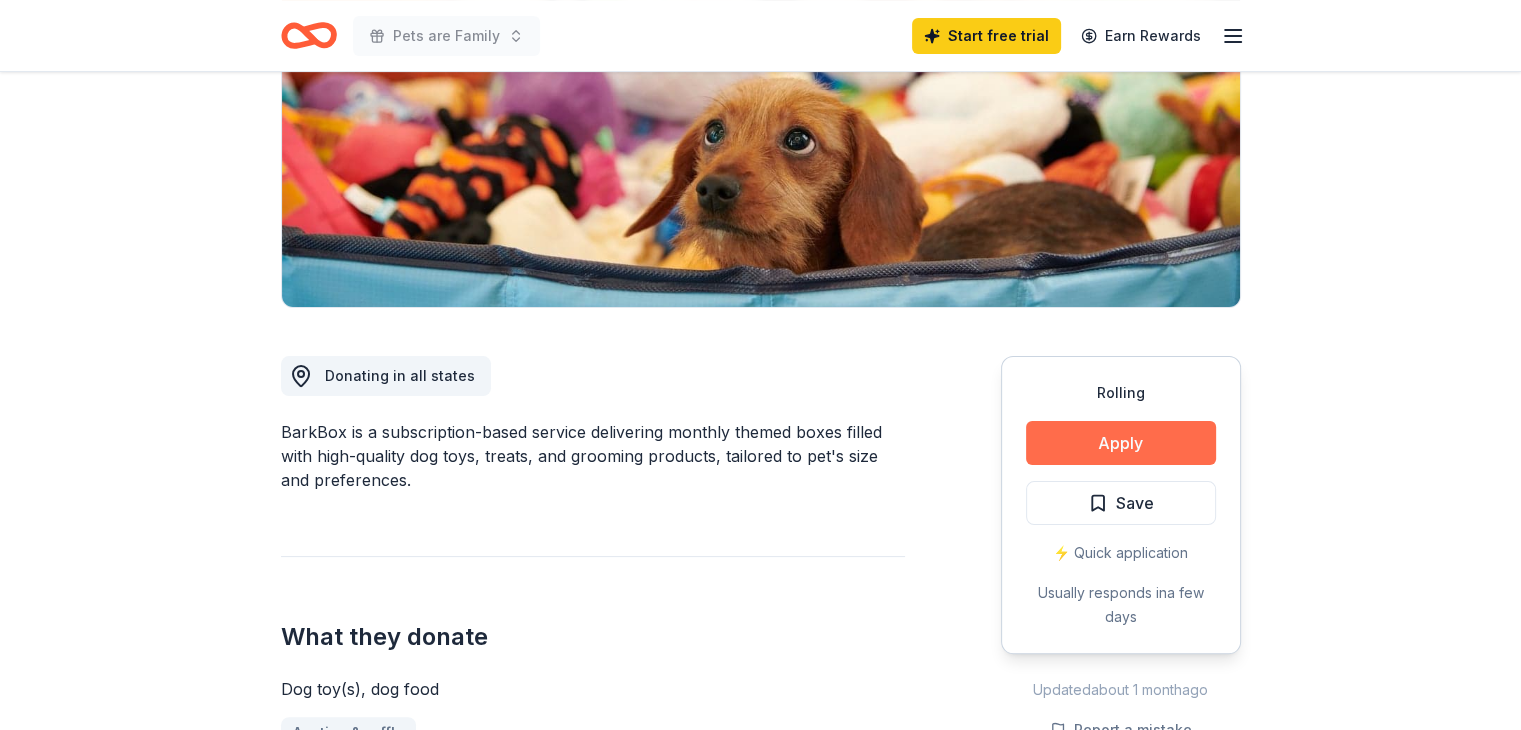 click on "Apply" at bounding box center [1121, 443] 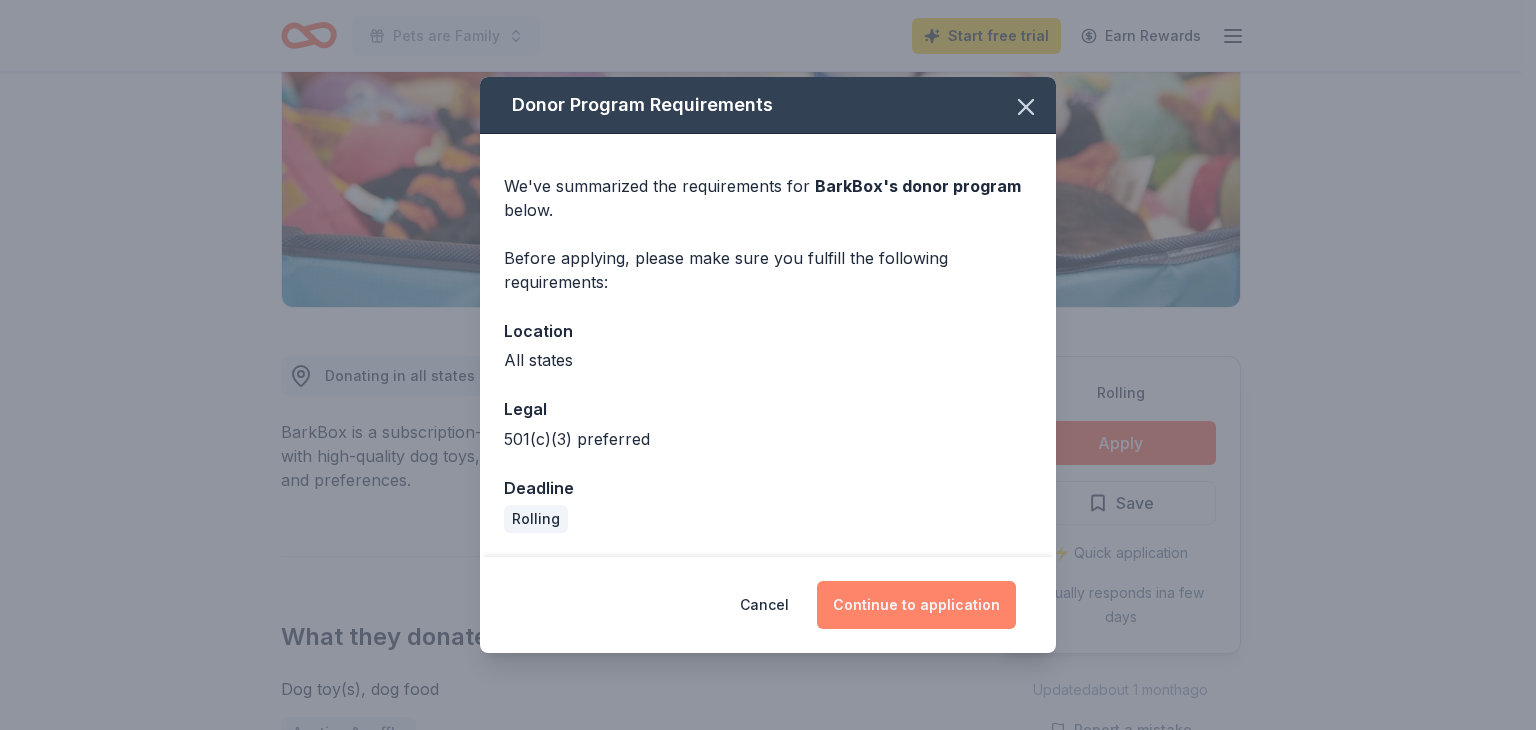 click on "Continue to application" at bounding box center (916, 605) 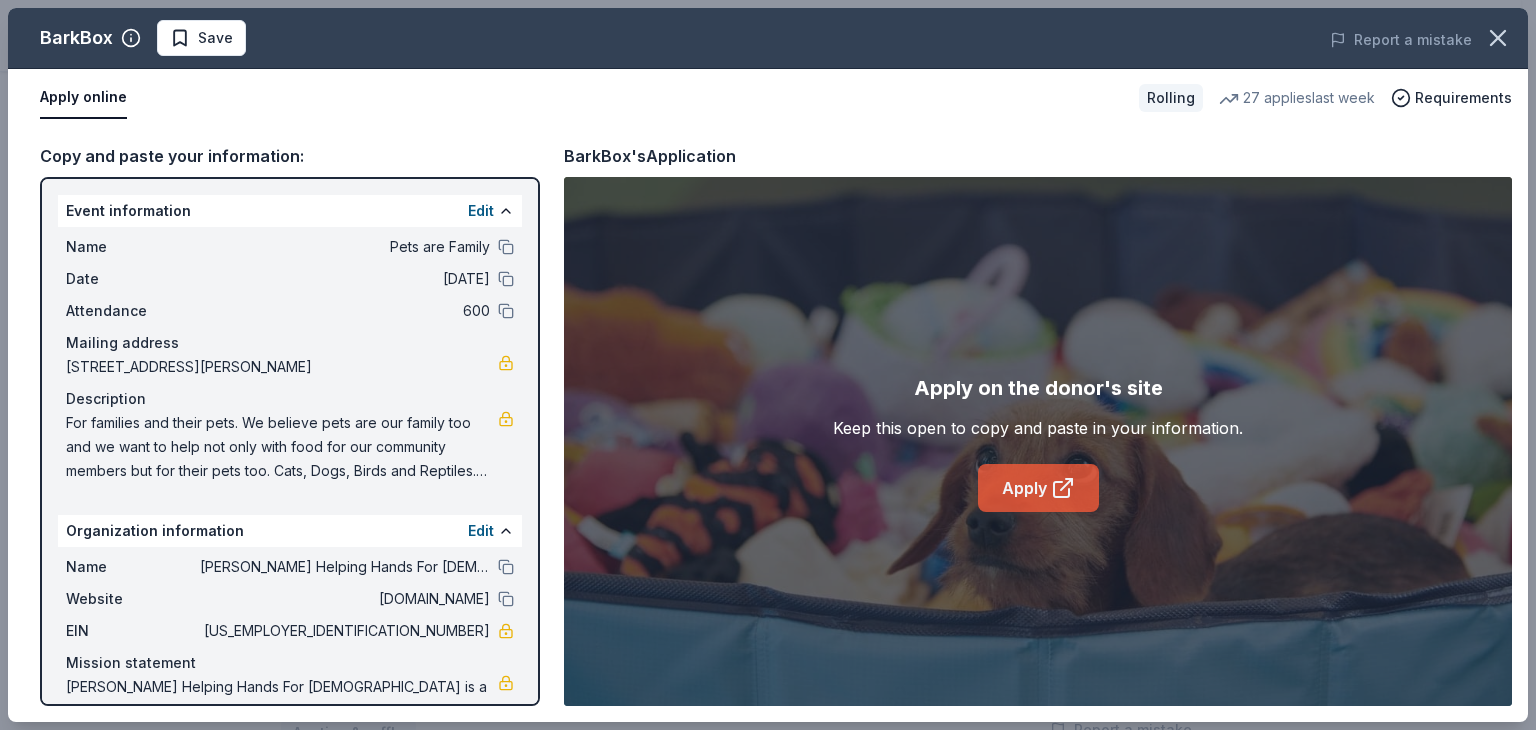 click on "Apply" at bounding box center [1038, 488] 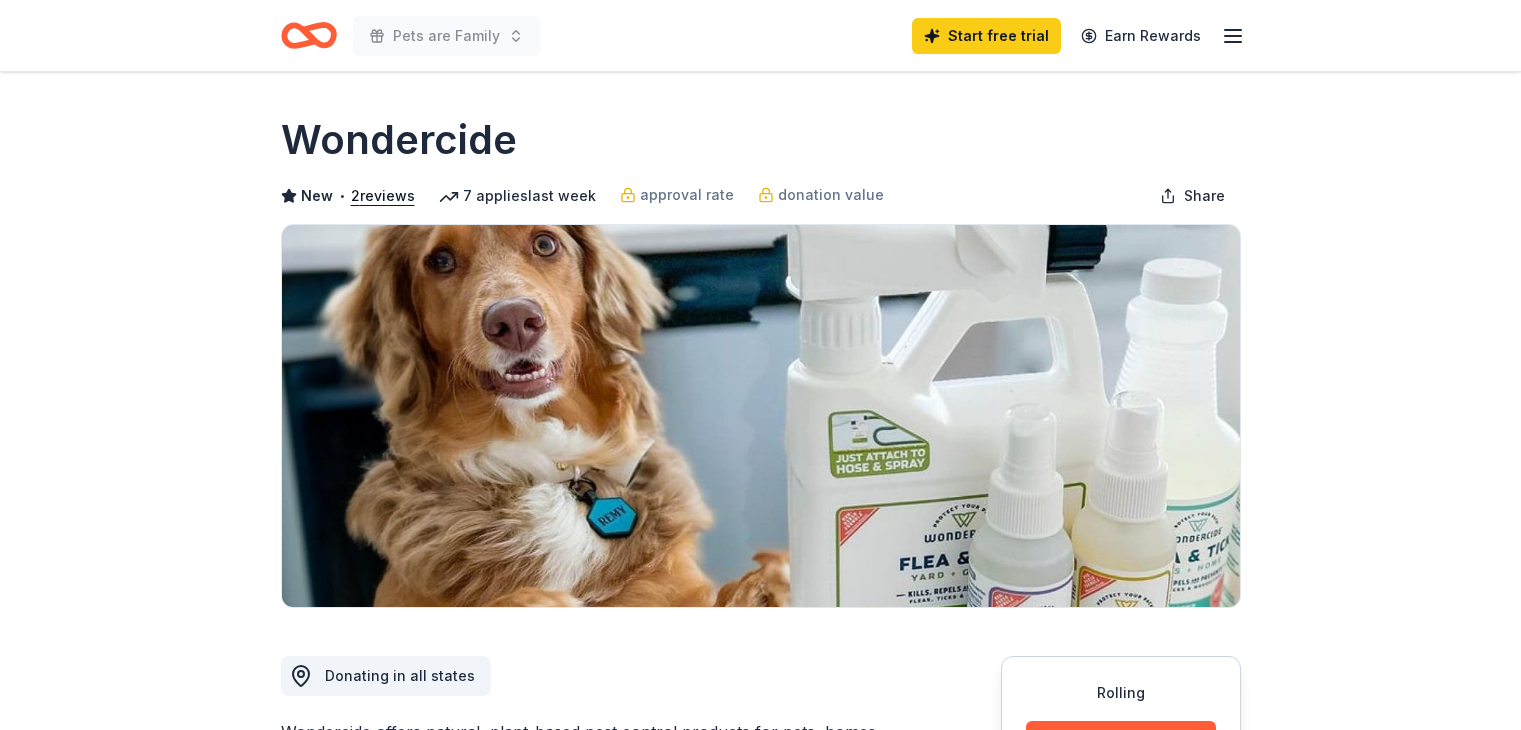 scroll, scrollTop: 0, scrollLeft: 0, axis: both 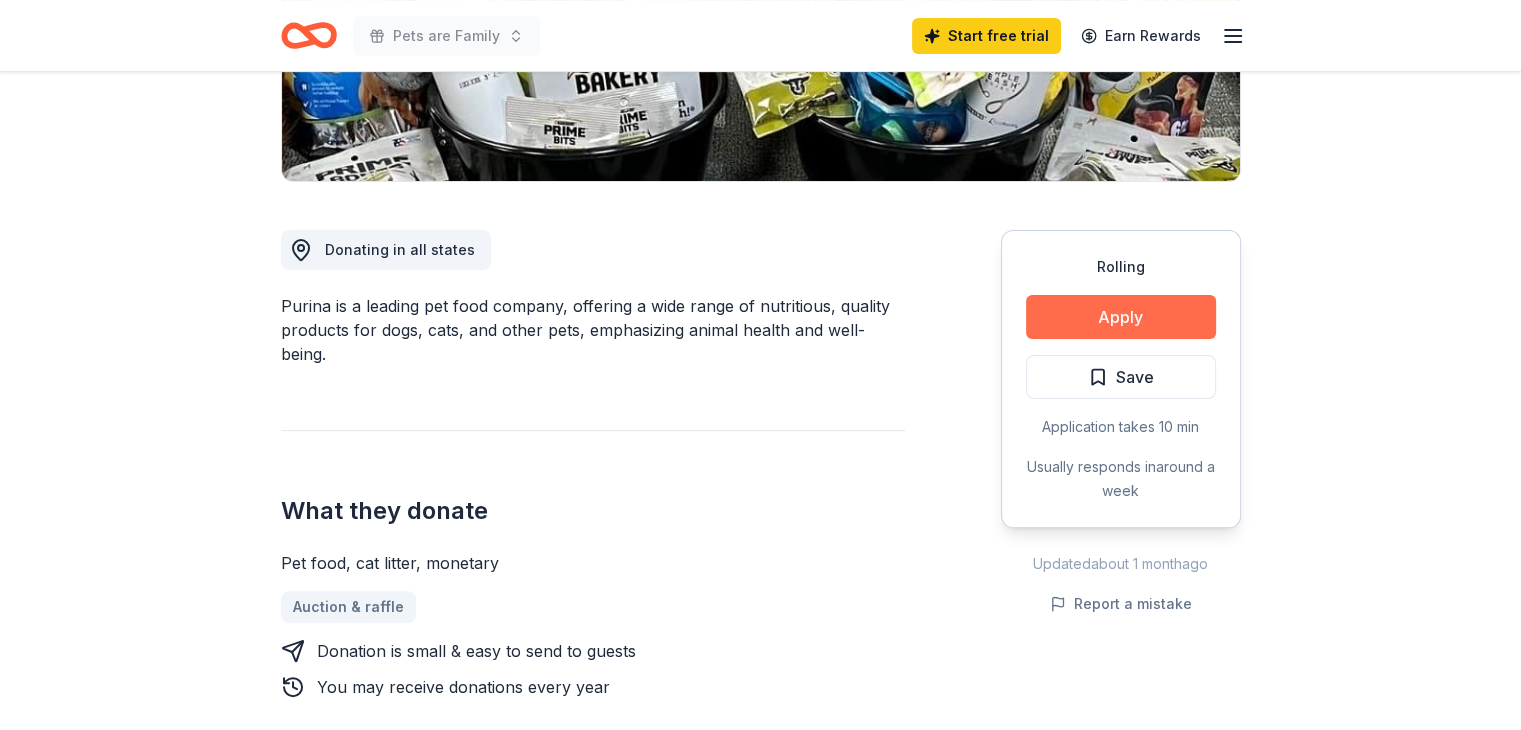 click on "Apply" at bounding box center [1121, 317] 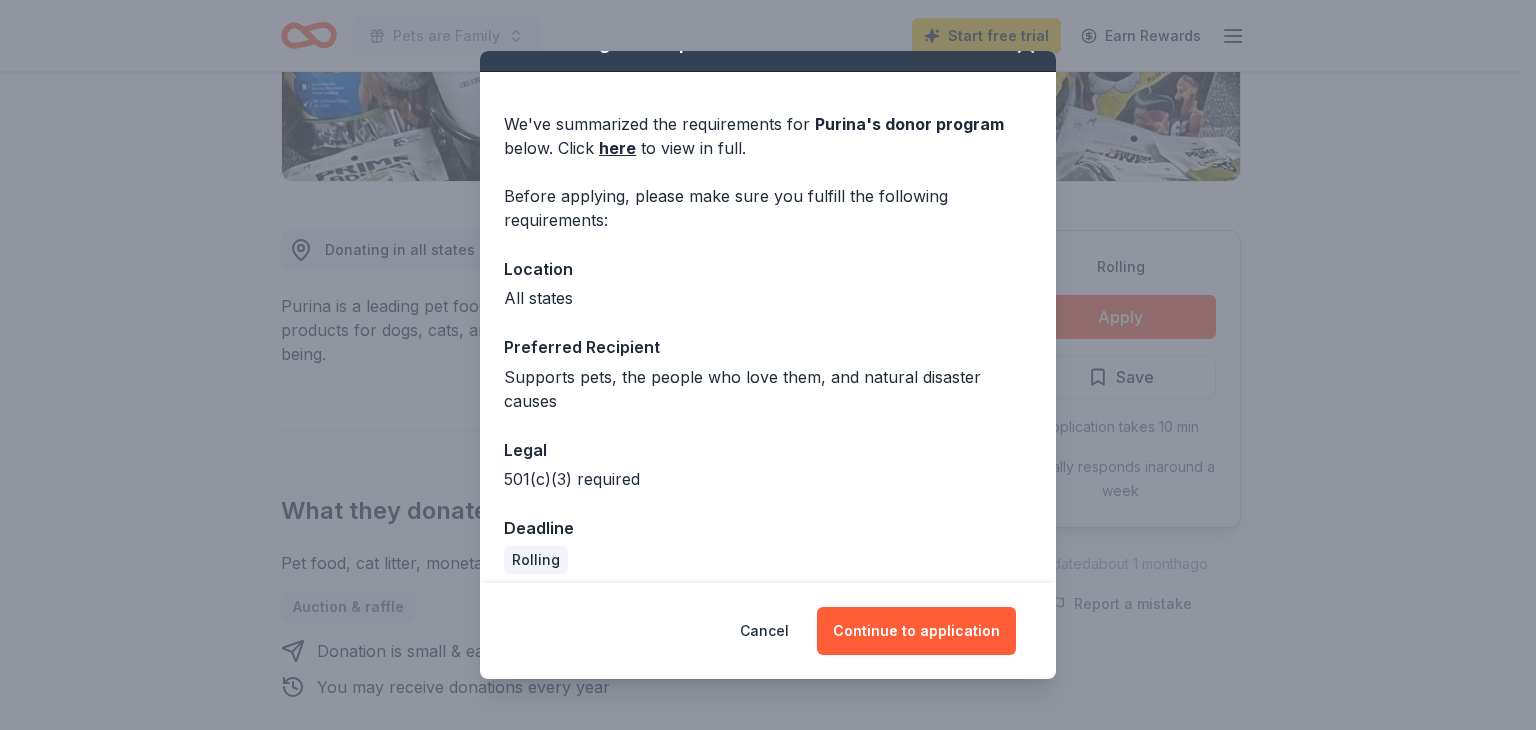 scroll, scrollTop: 50, scrollLeft: 0, axis: vertical 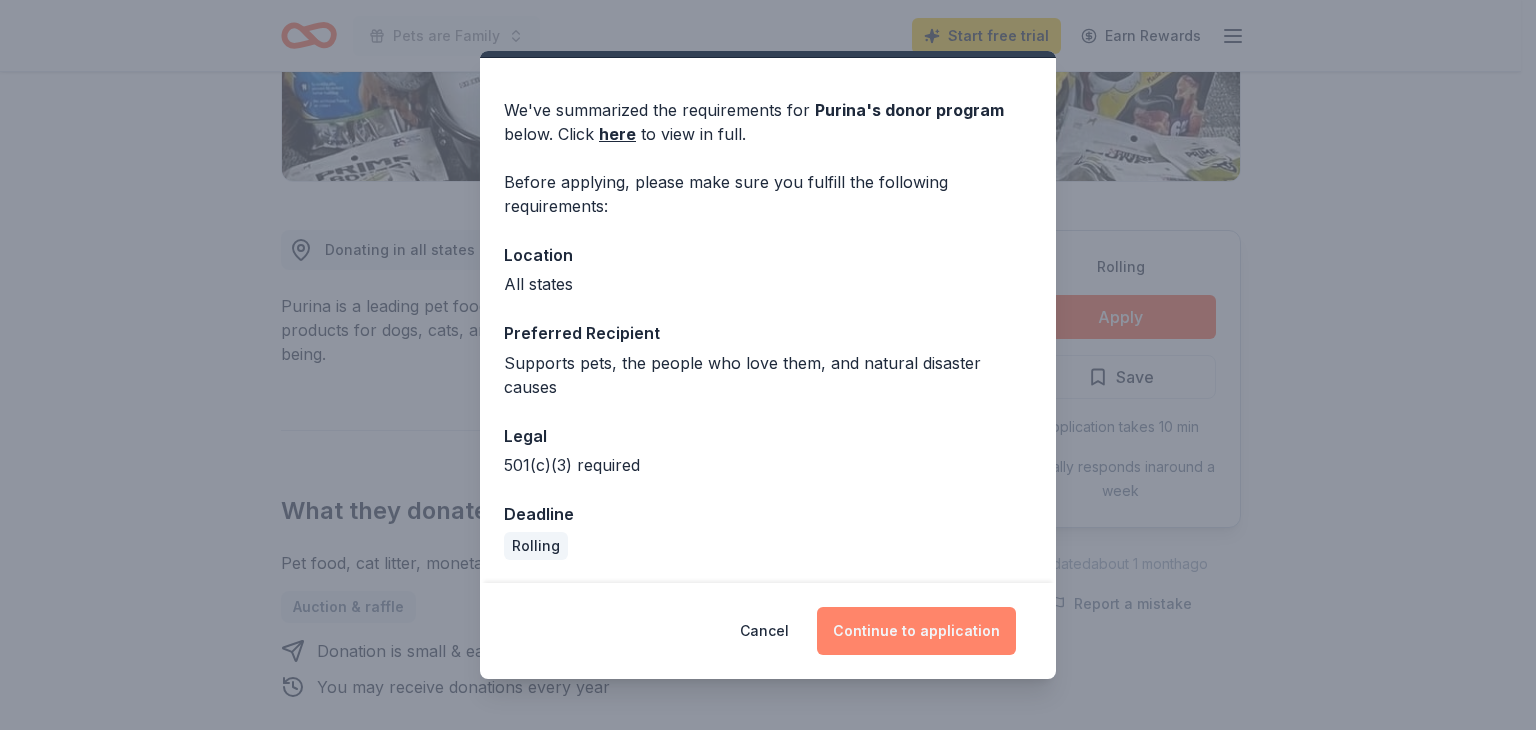 click on "Continue to application" at bounding box center (916, 631) 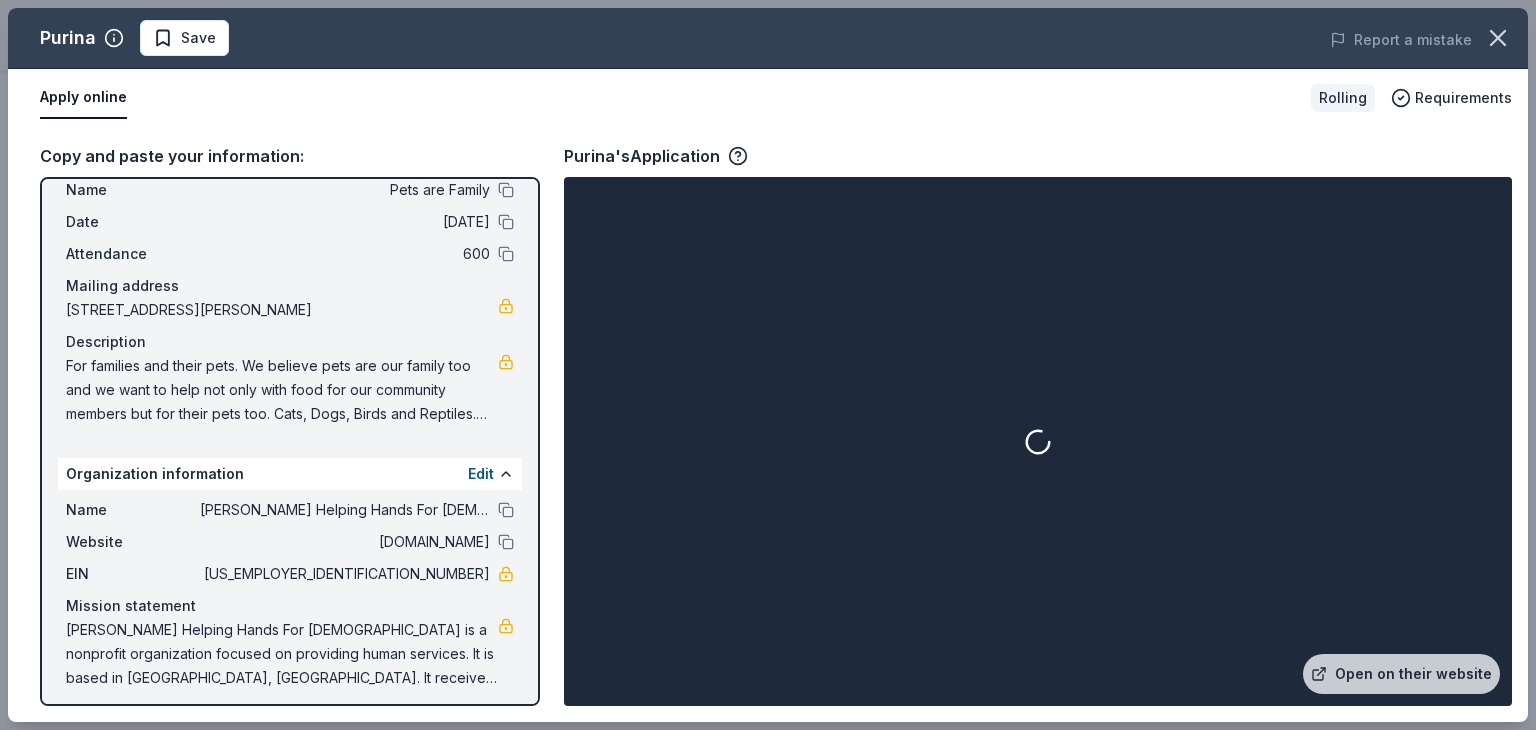 scroll, scrollTop: 66, scrollLeft: 0, axis: vertical 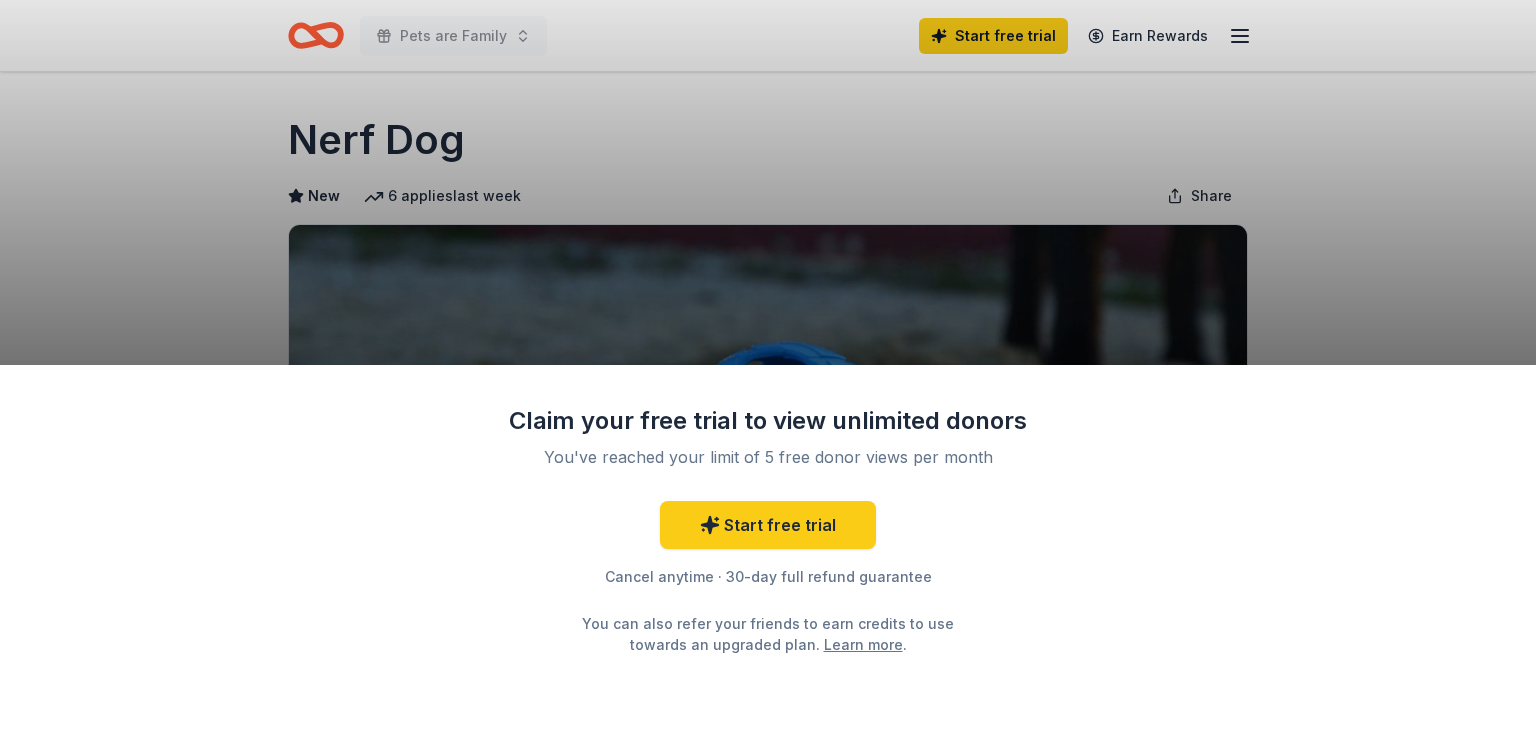 click on "Claim your free trial to view unlimited donors You've reached your limit of 5 free donor views per month Start free  trial Cancel anytime · 30-day full refund guarantee You can also refer your friends to earn credits to use towards an upgraded plan.   Learn more ." at bounding box center (768, 365) 